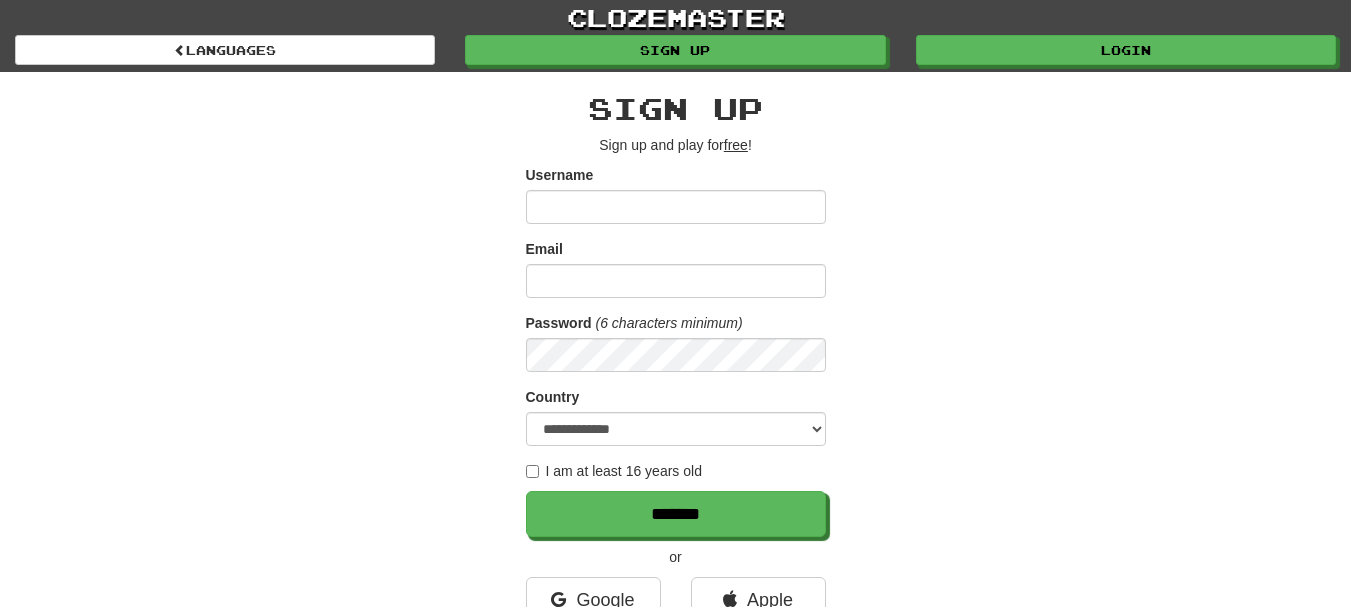 scroll, scrollTop: 0, scrollLeft: 0, axis: both 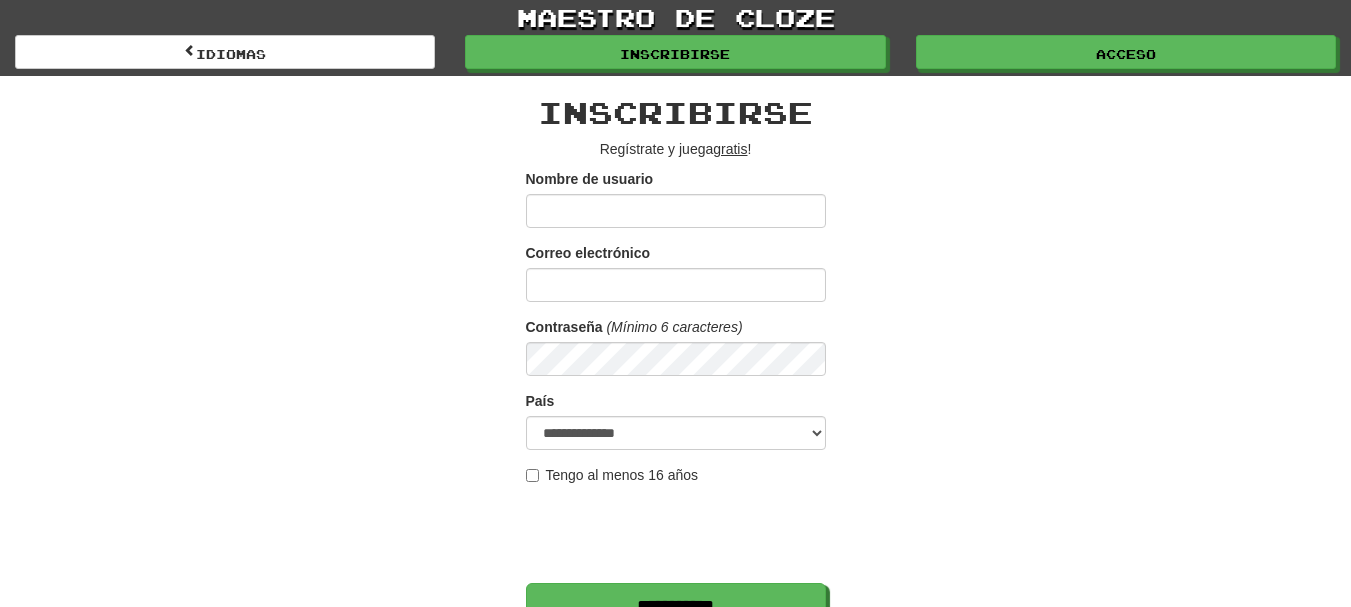 click on "Nombre de usuario" at bounding box center [676, 211] 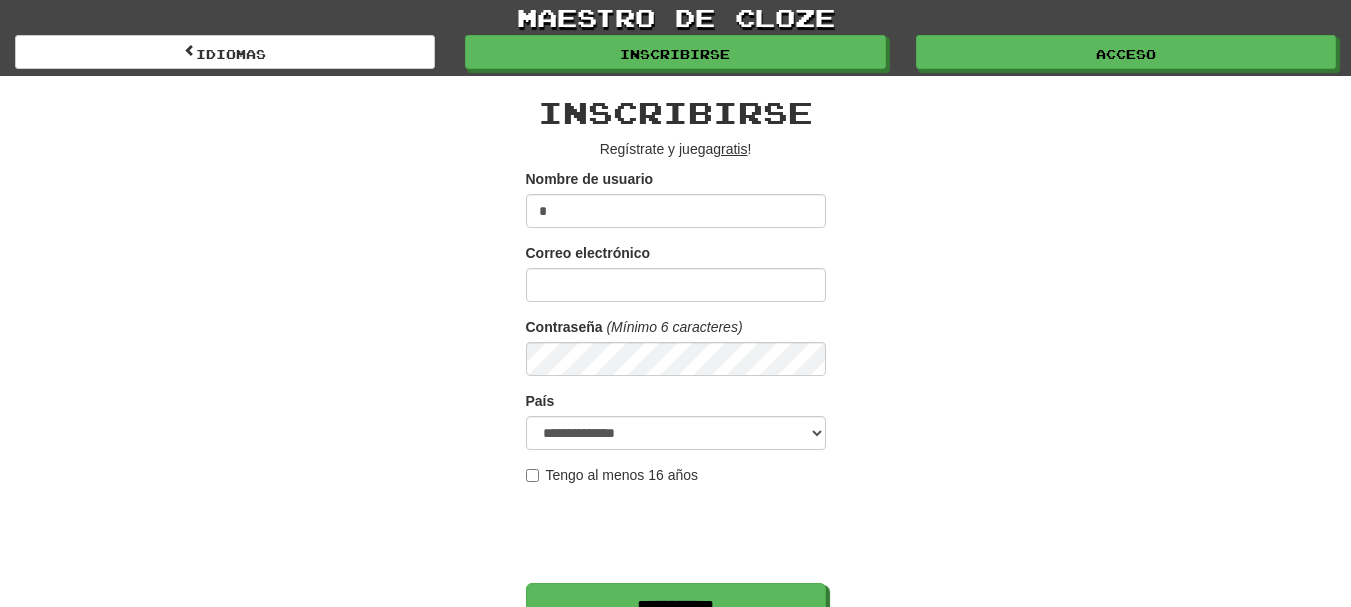 type 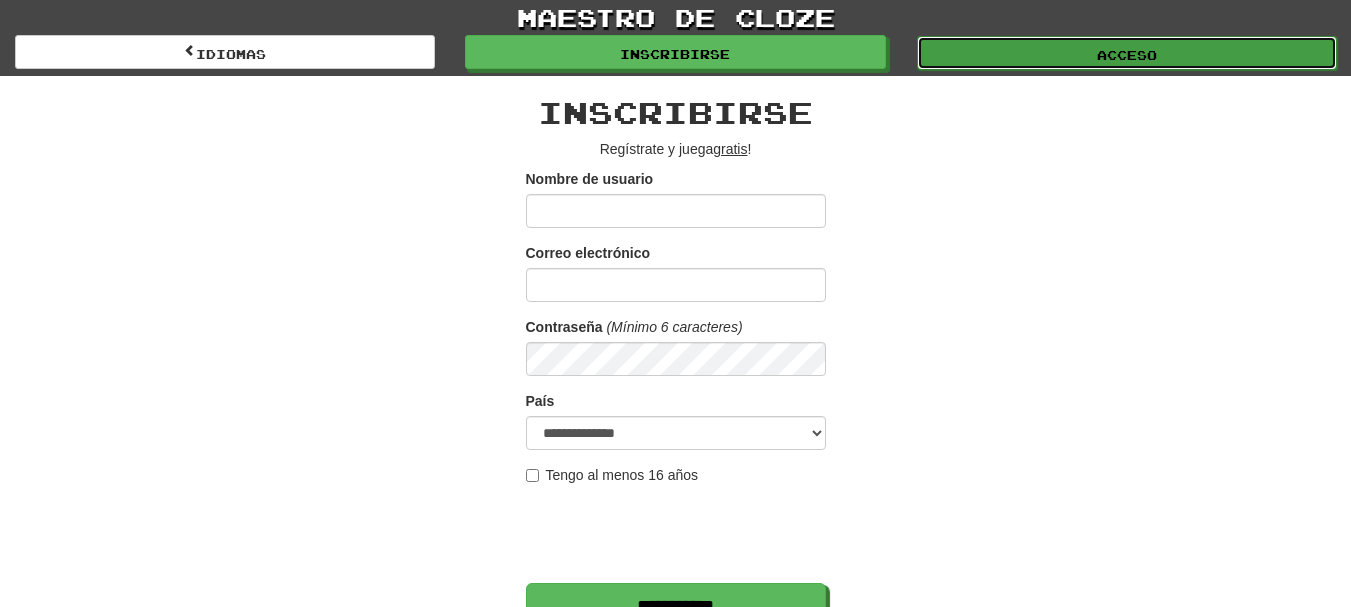 click on "Acceso" at bounding box center [1127, 53] 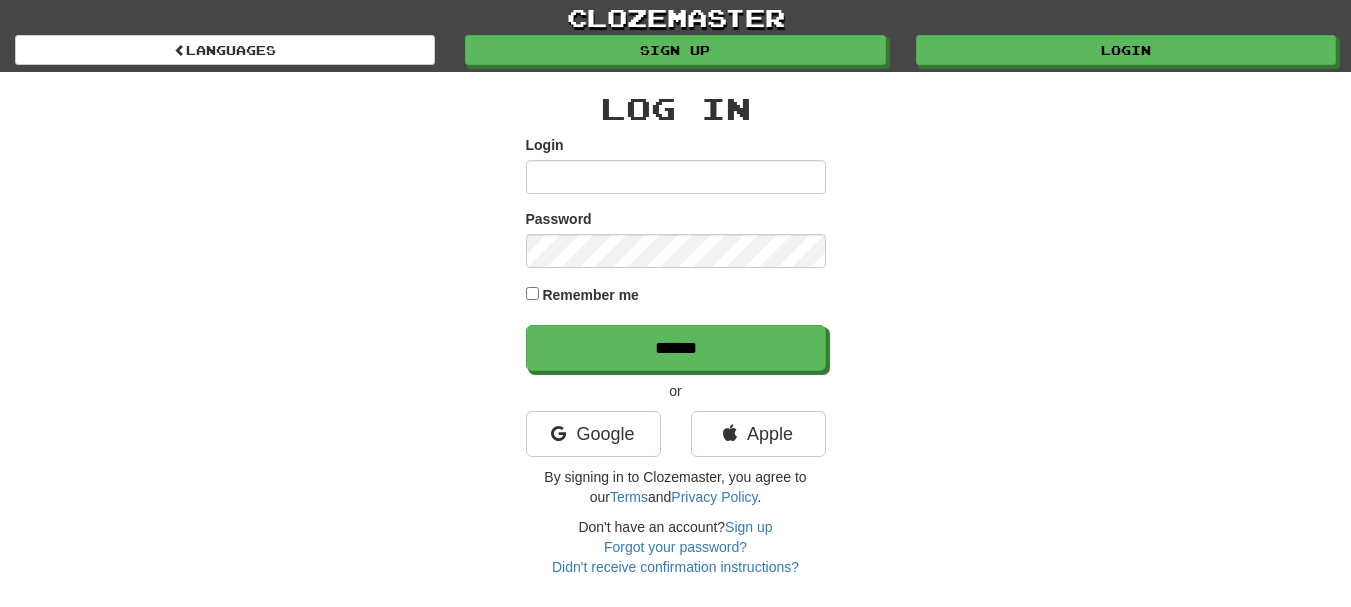 scroll, scrollTop: 0, scrollLeft: 0, axis: both 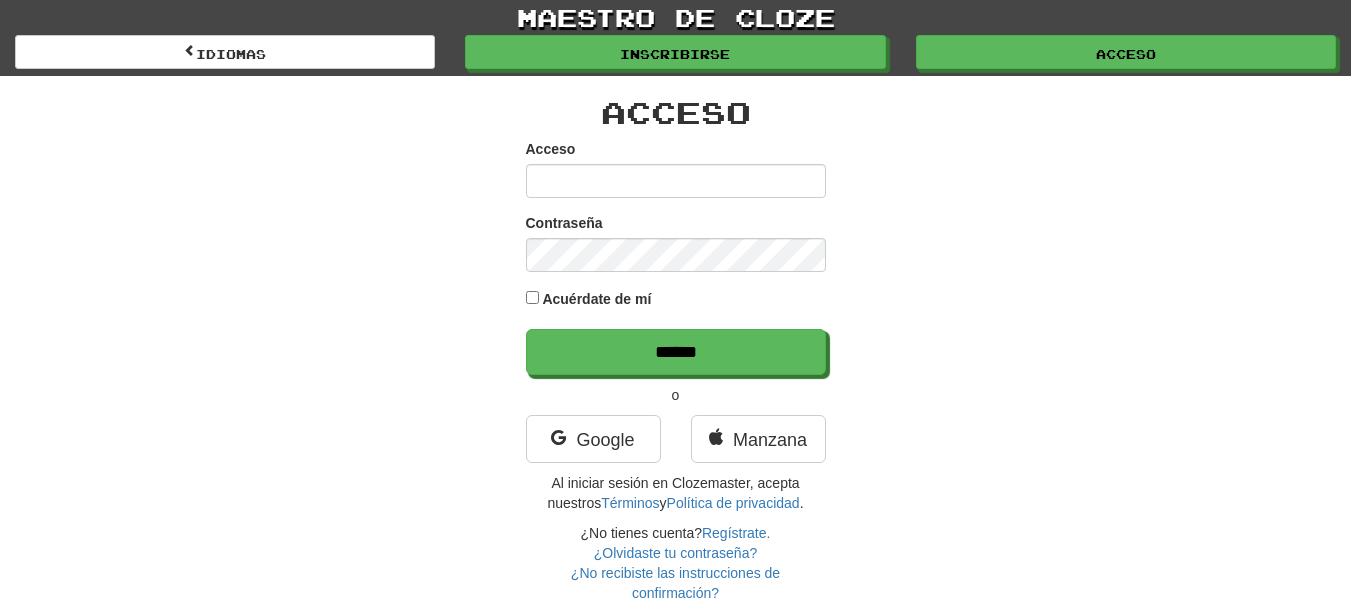 click on "Acceso" at bounding box center [676, 181] 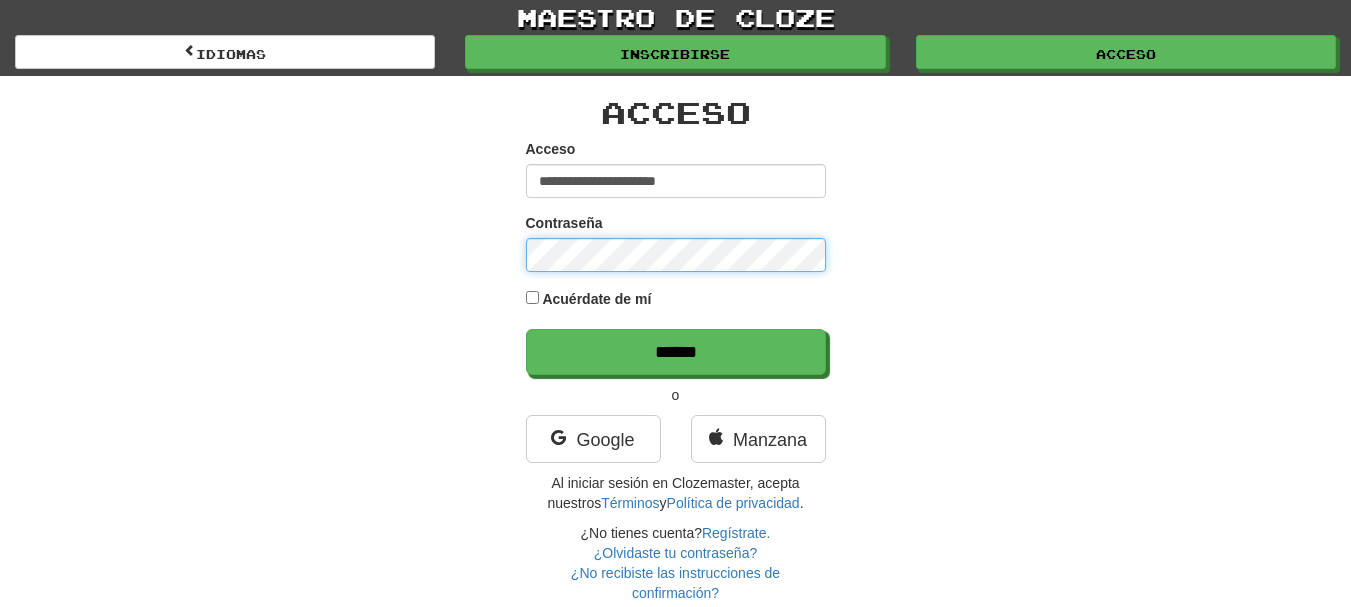click on "******" at bounding box center (676, 352) 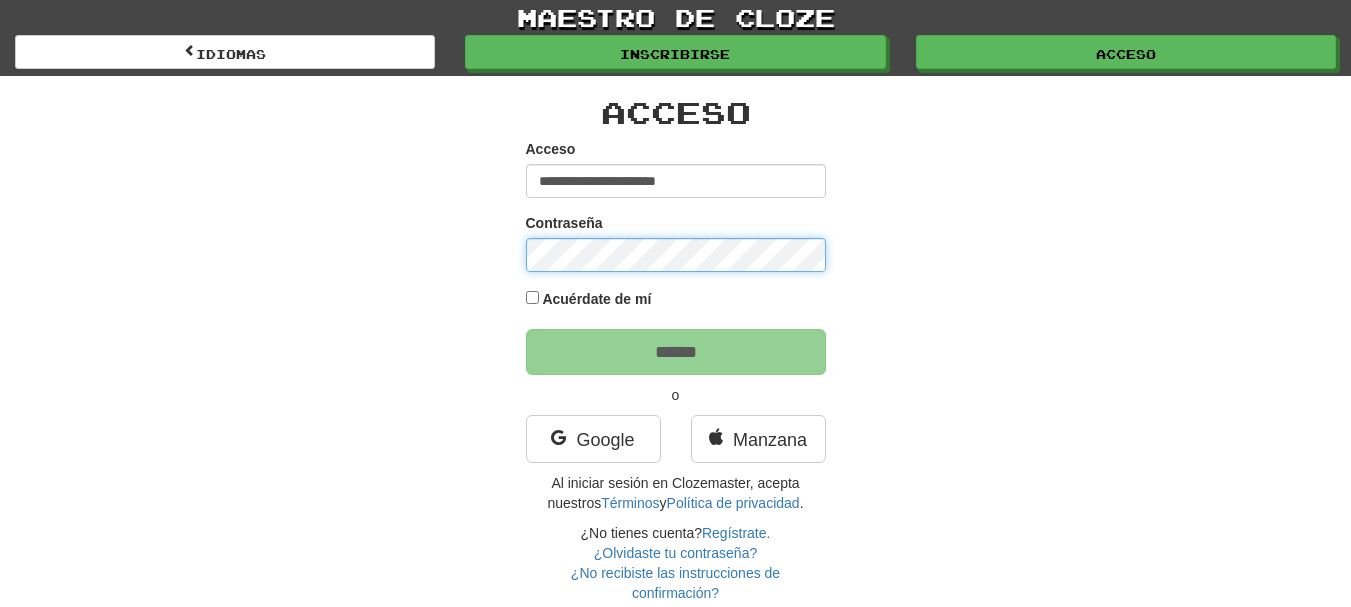 type on "******" 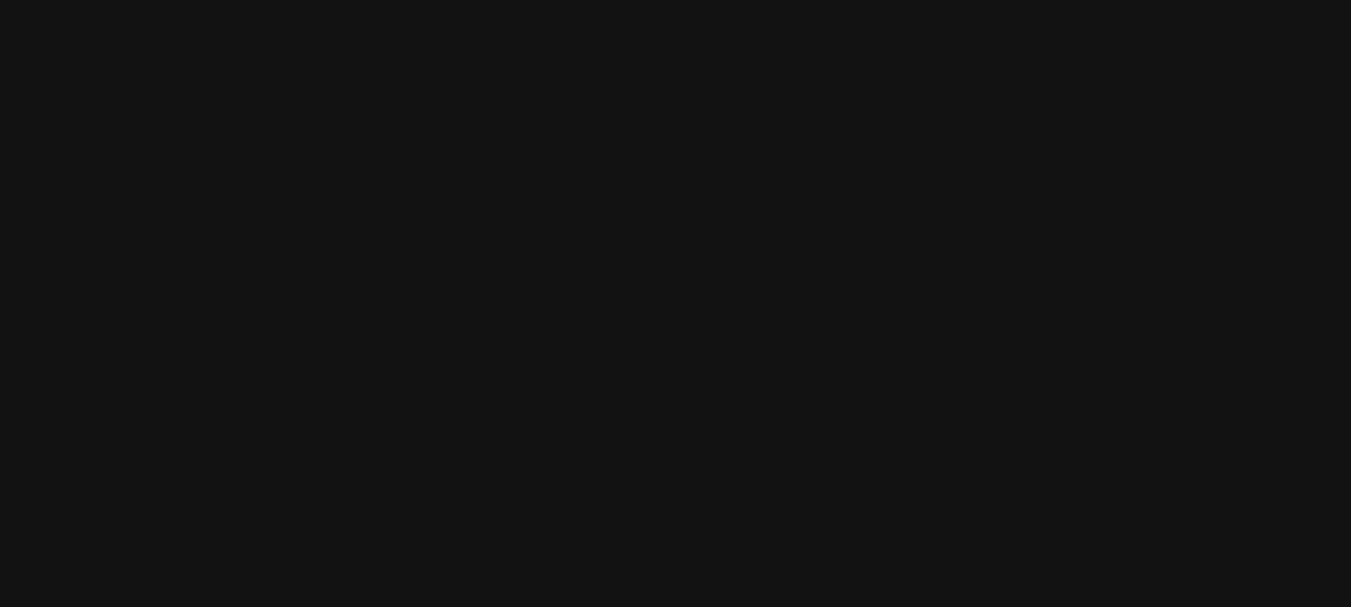 scroll, scrollTop: 0, scrollLeft: 0, axis: both 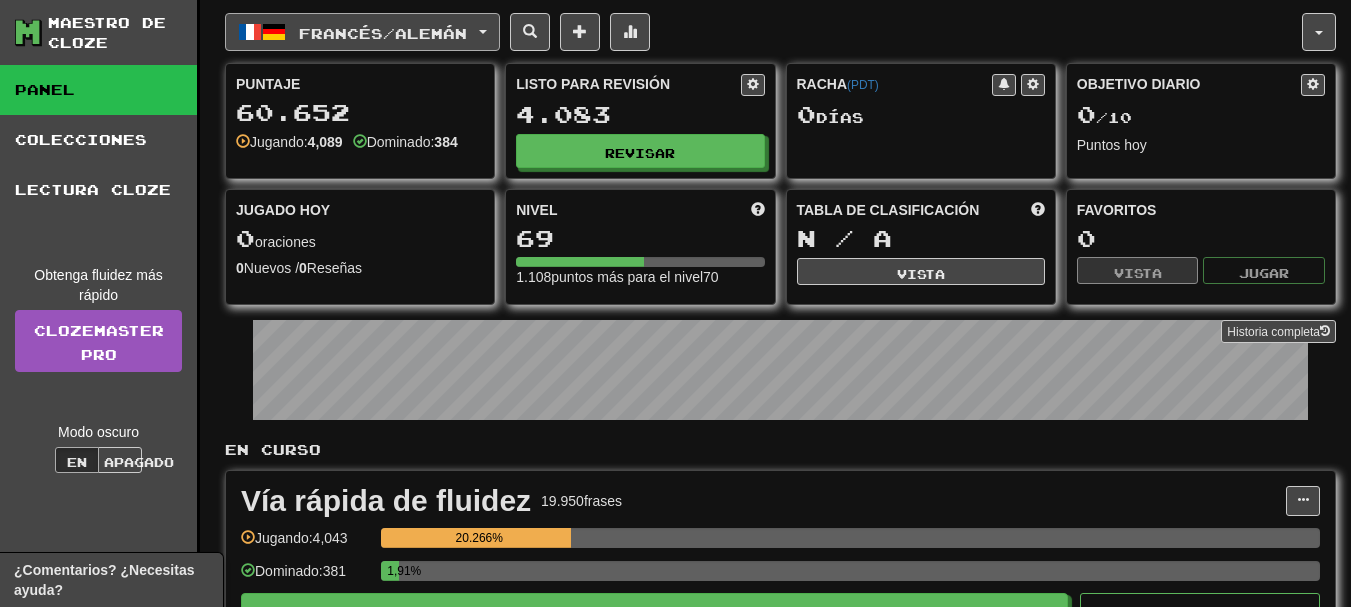 click on "Alemán" at bounding box center (431, 32) 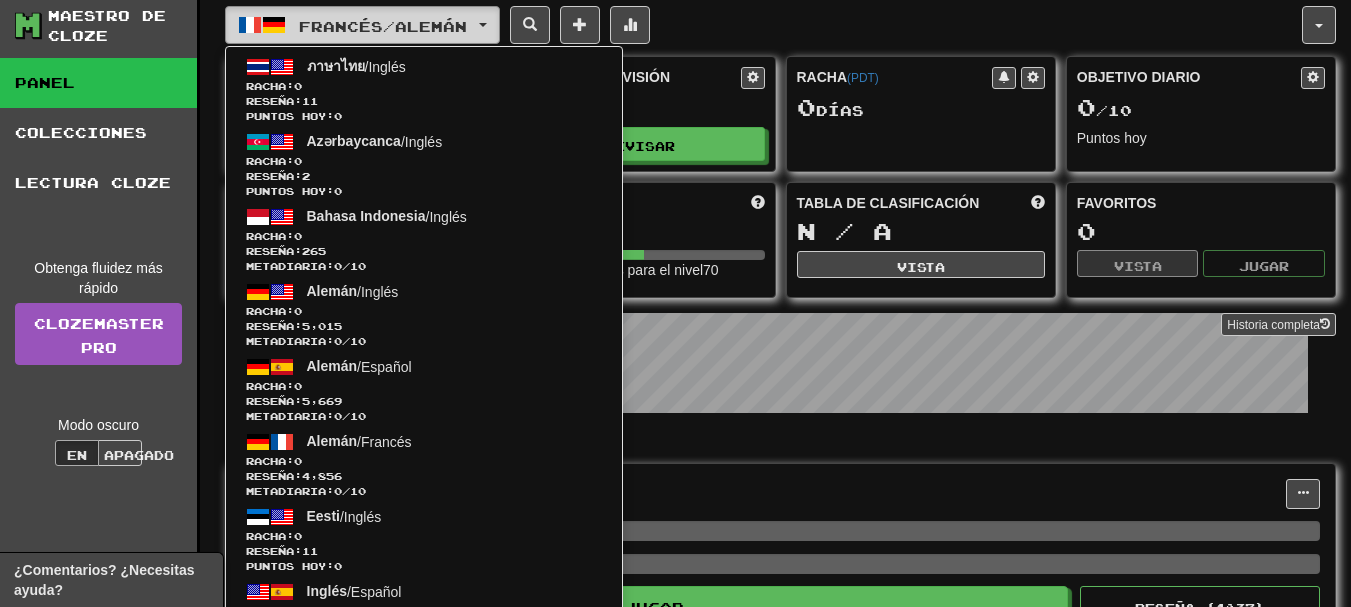 scroll, scrollTop: 0, scrollLeft: 0, axis: both 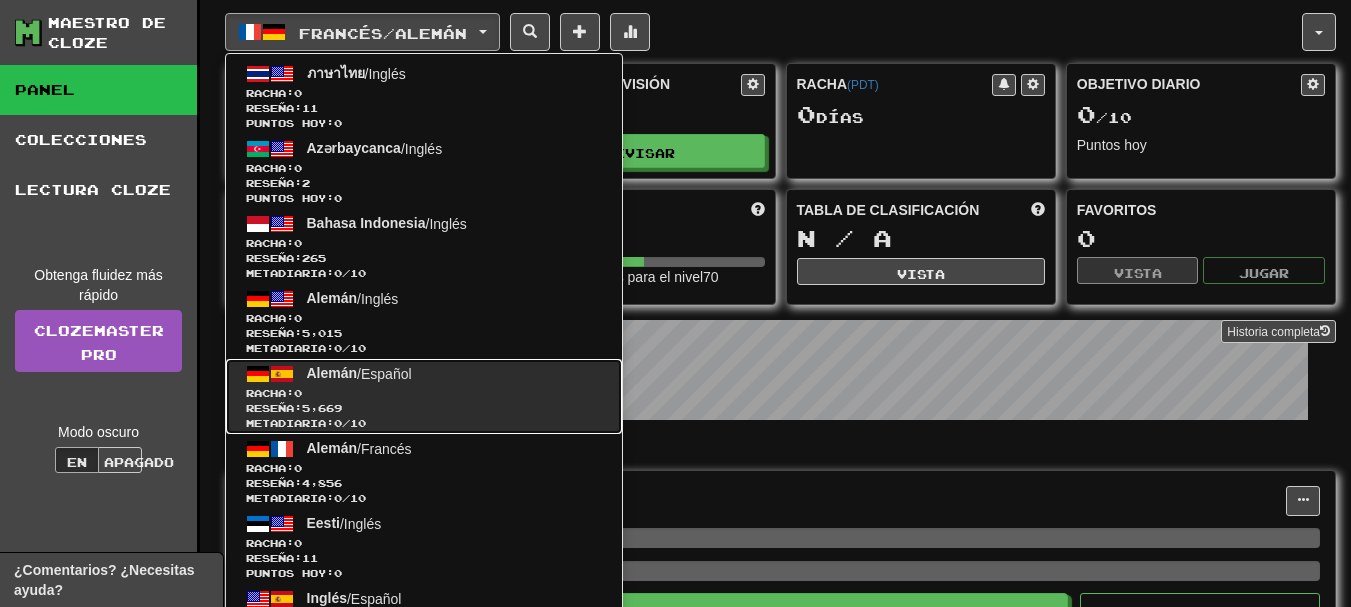 click on "Español" at bounding box center (386, 374) 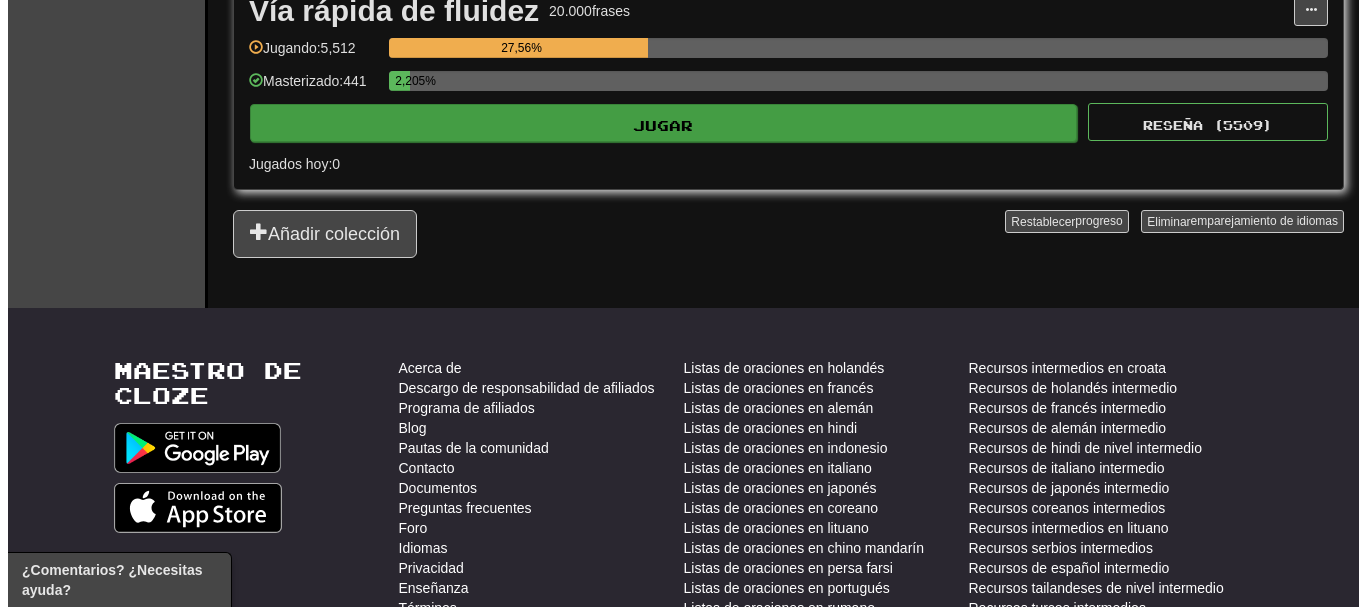 scroll, scrollTop: 490, scrollLeft: 0, axis: vertical 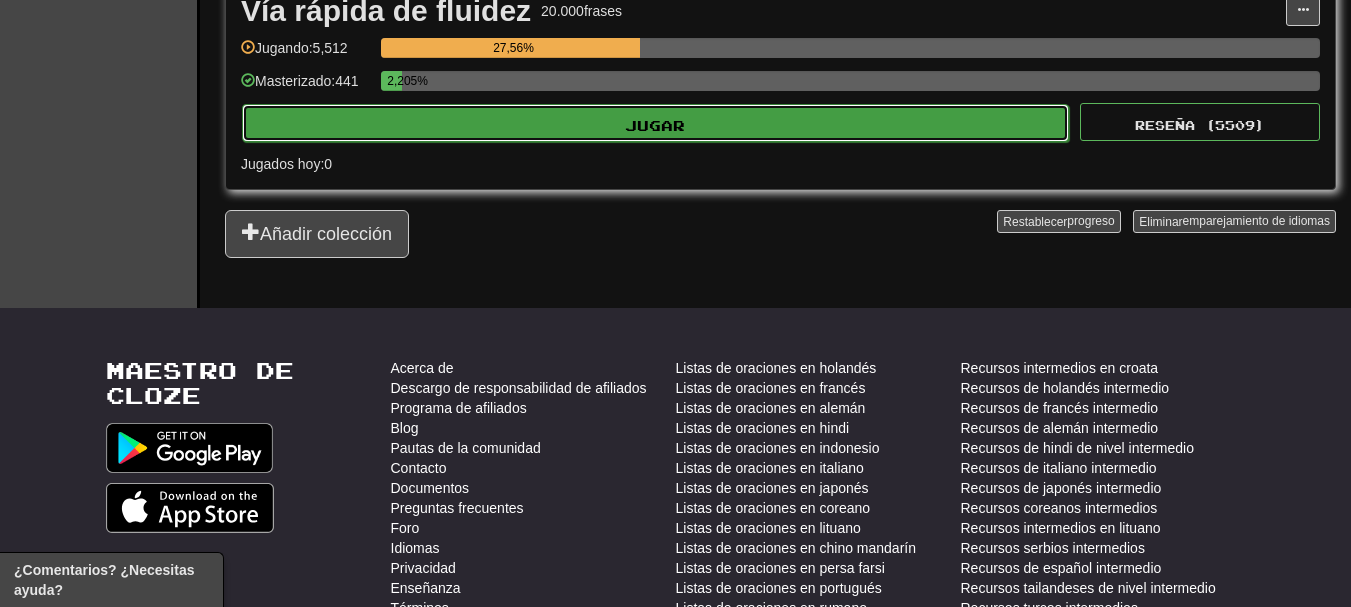 click on "Jugar" at bounding box center (655, 123) 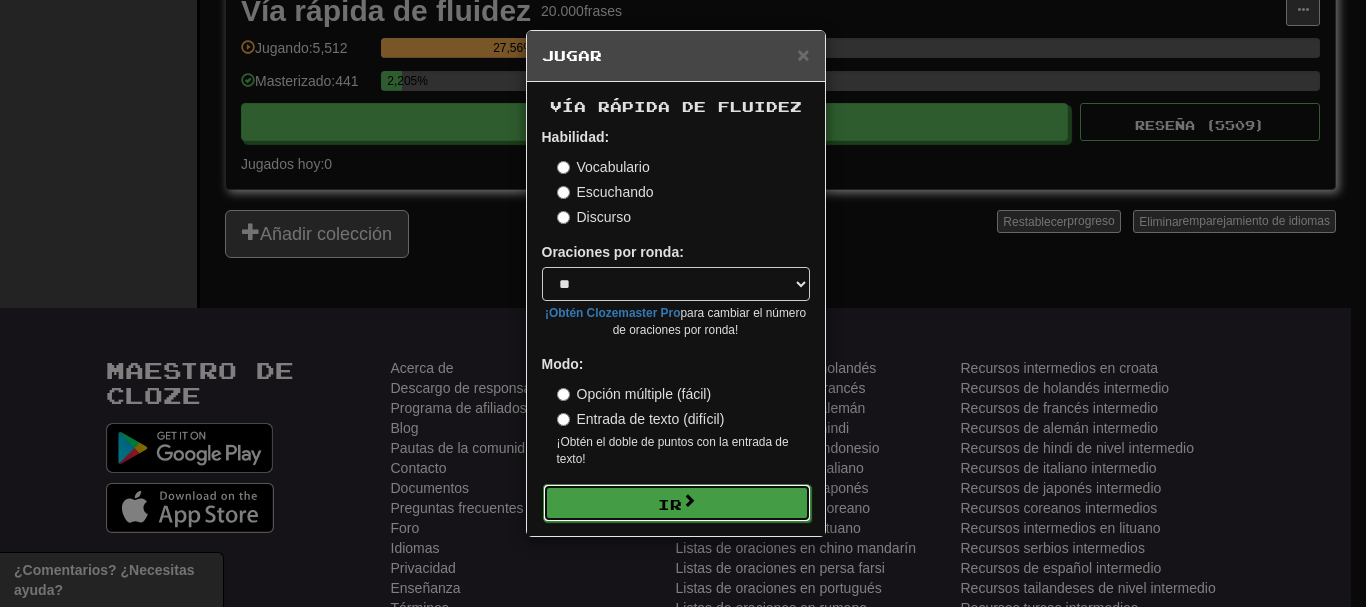 click on "Ir" at bounding box center [677, 503] 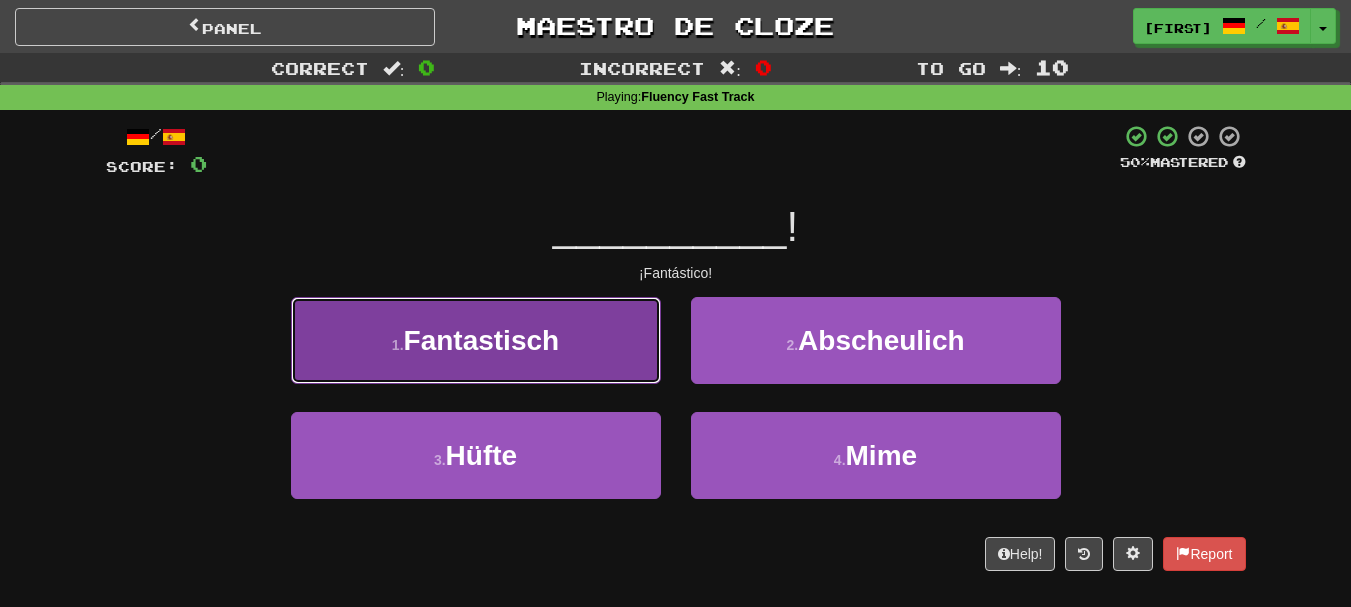 scroll, scrollTop: 0, scrollLeft: 0, axis: both 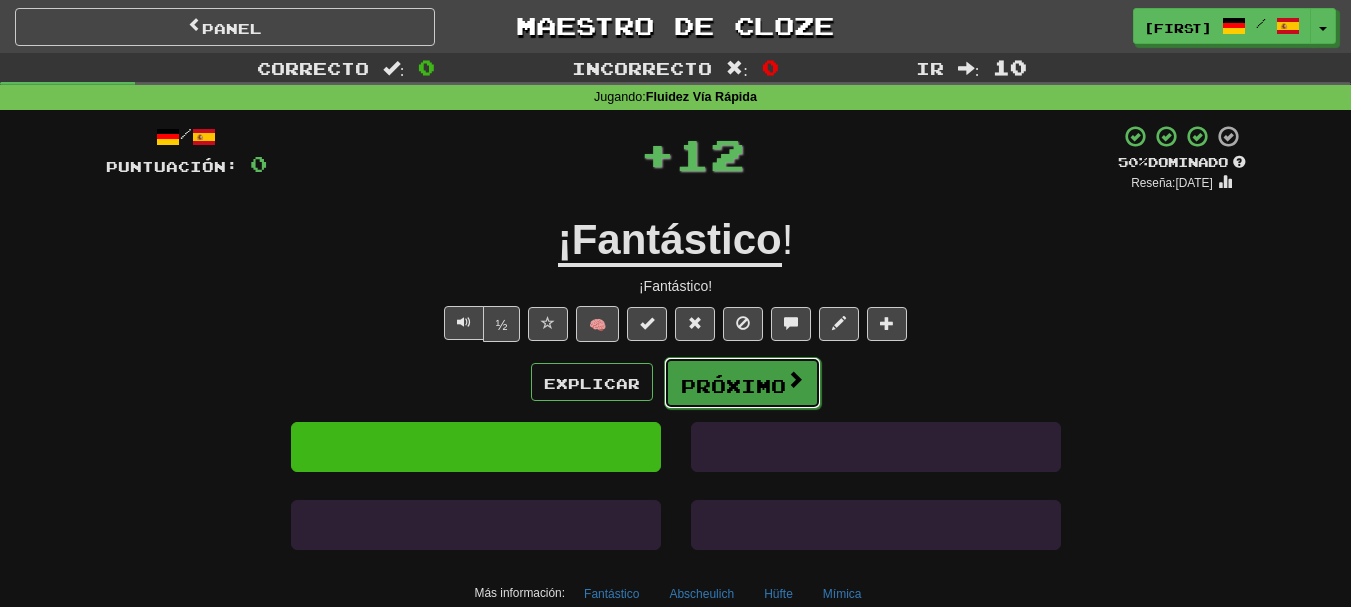 click on "Próximo" at bounding box center (733, 382) 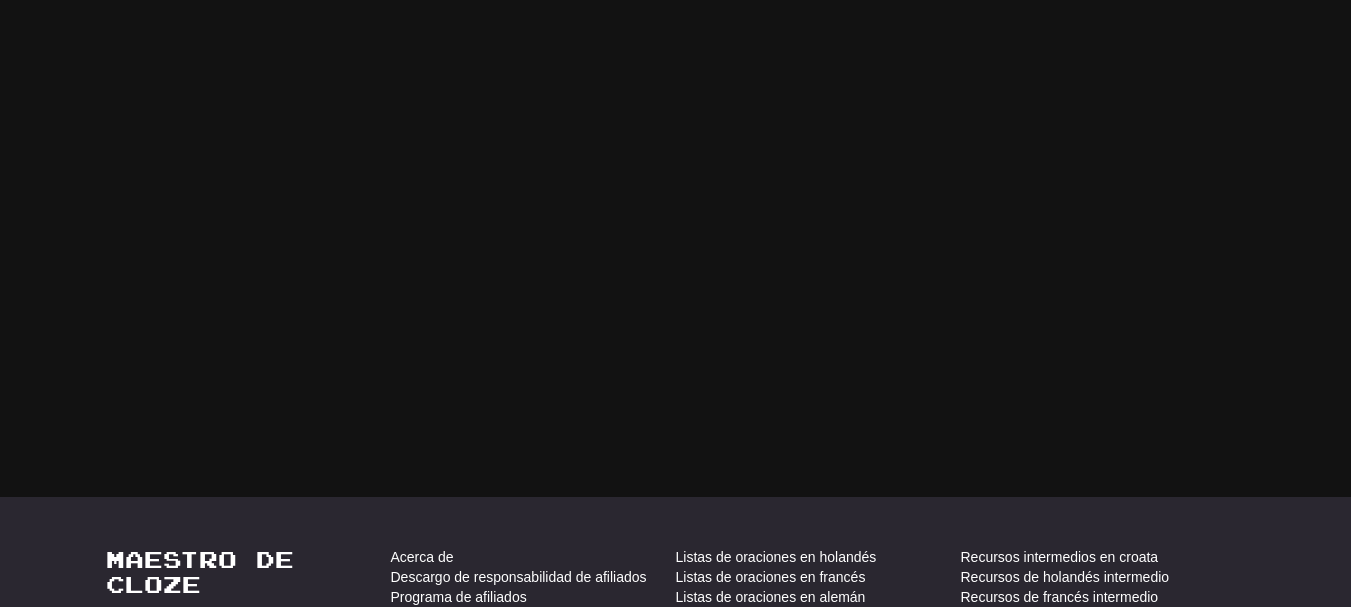 scroll, scrollTop: 0, scrollLeft: 0, axis: both 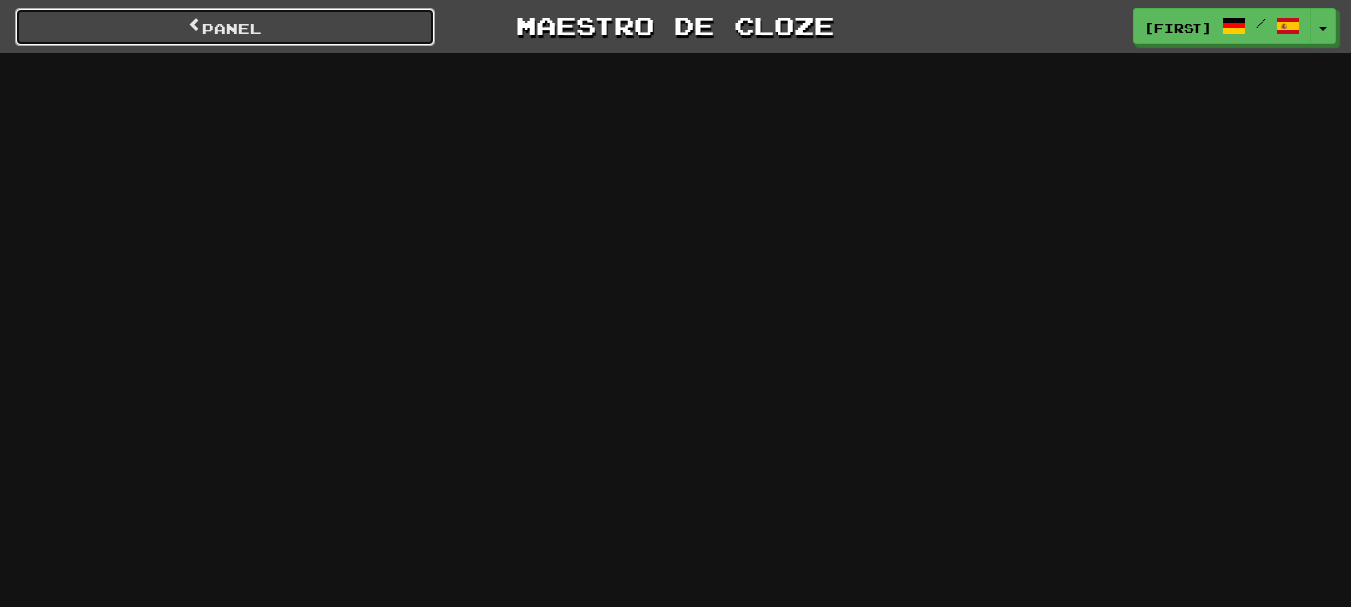 click on "Panel" at bounding box center [232, 28] 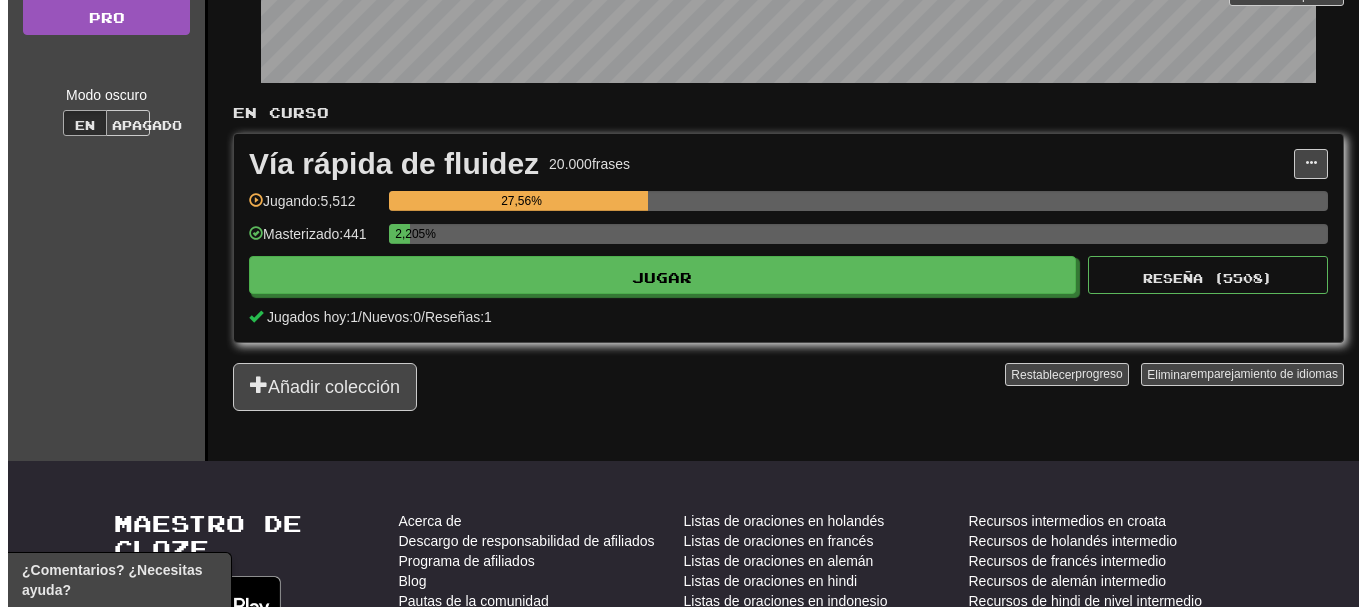 scroll, scrollTop: 337, scrollLeft: 0, axis: vertical 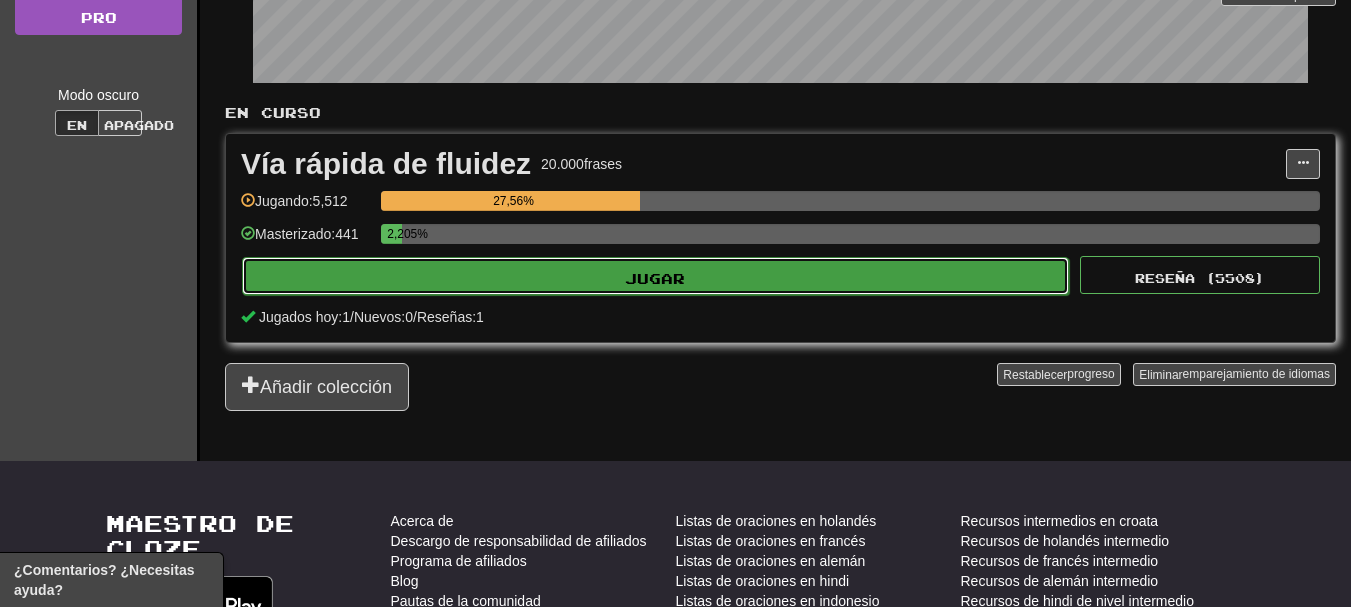 click on "Jugar" at bounding box center [655, 276] 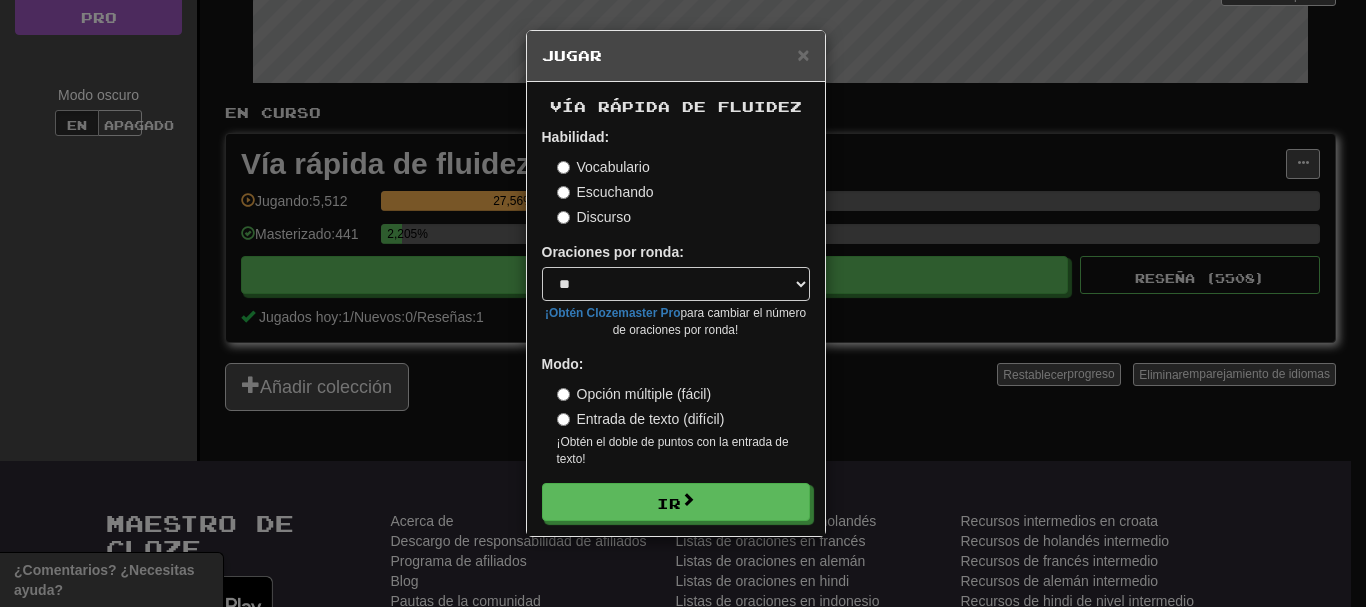 click on "Opción múltiple (fácil)" at bounding box center [644, 394] 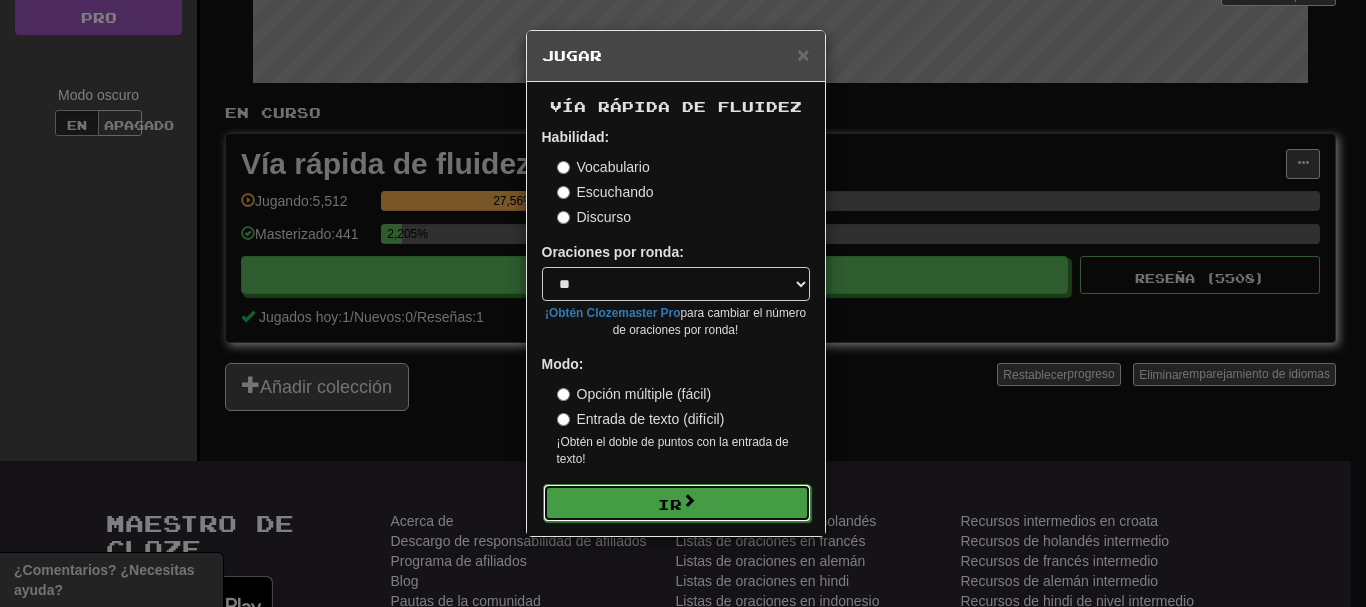click on "Ir" at bounding box center (677, 503) 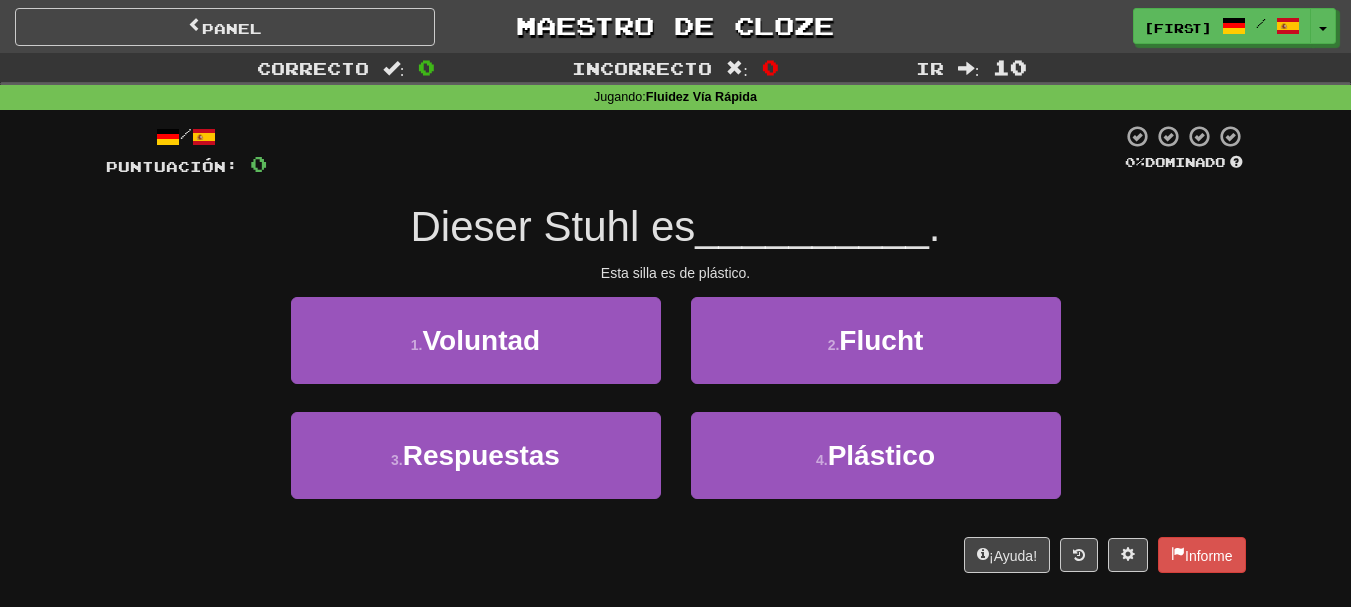 scroll, scrollTop: 0, scrollLeft: 0, axis: both 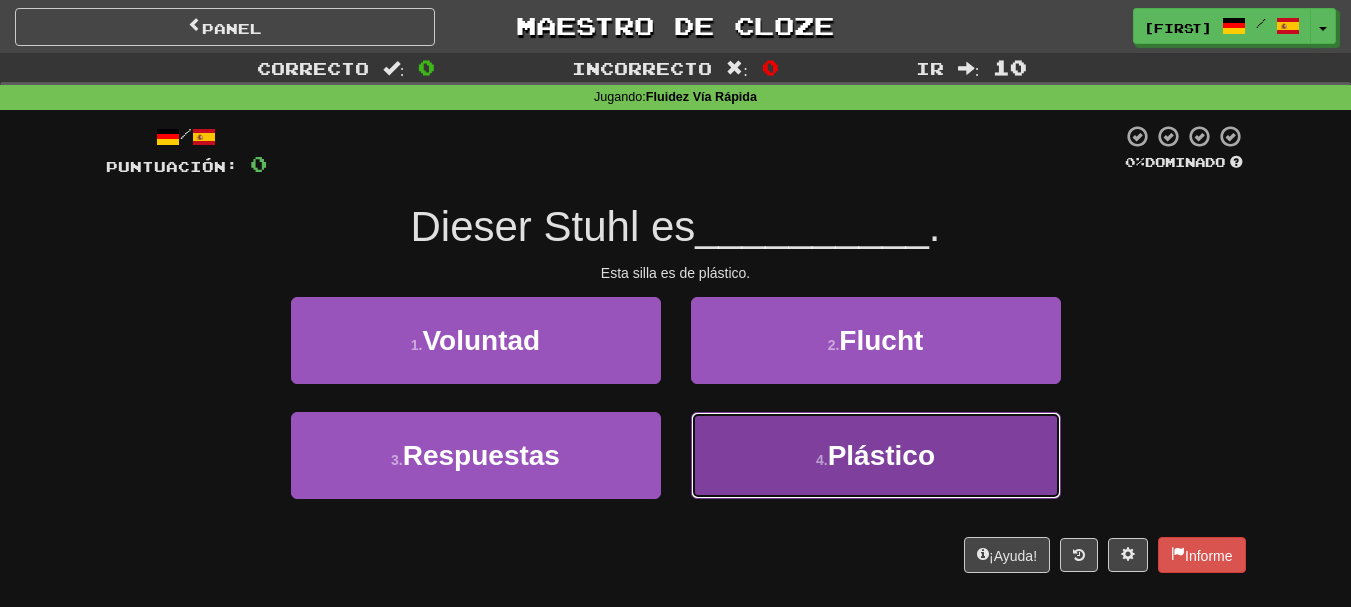 click on "4  .  Plástico" at bounding box center [876, 455] 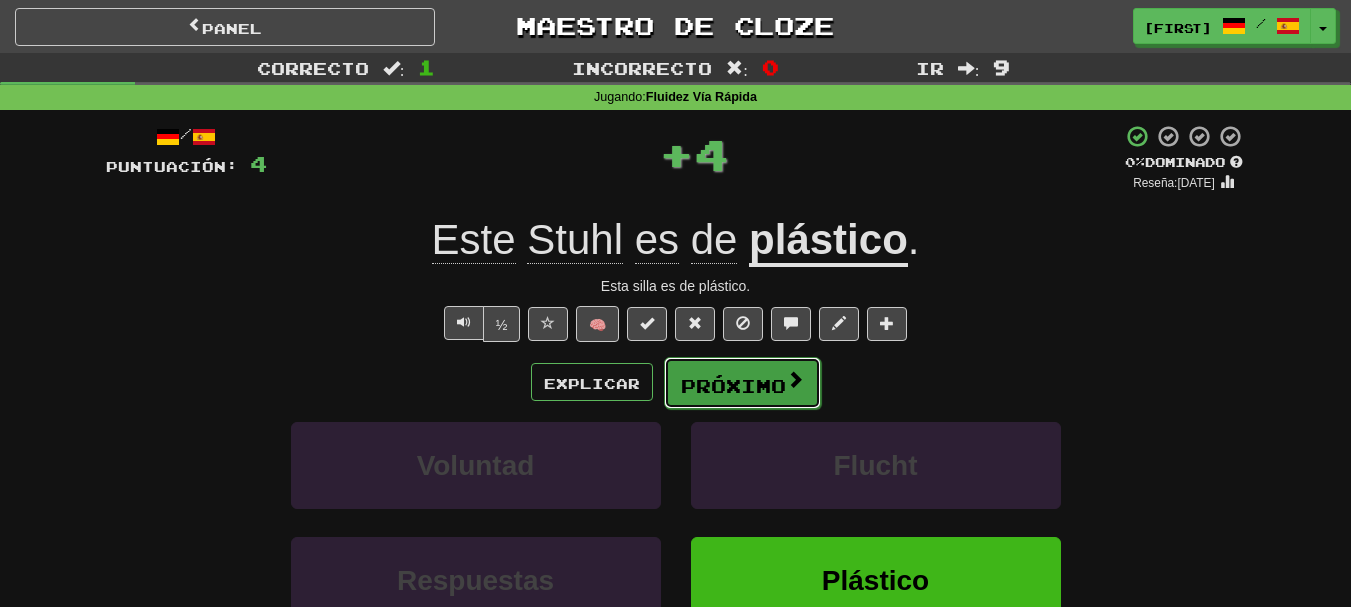 click on "Próximo" at bounding box center (733, 386) 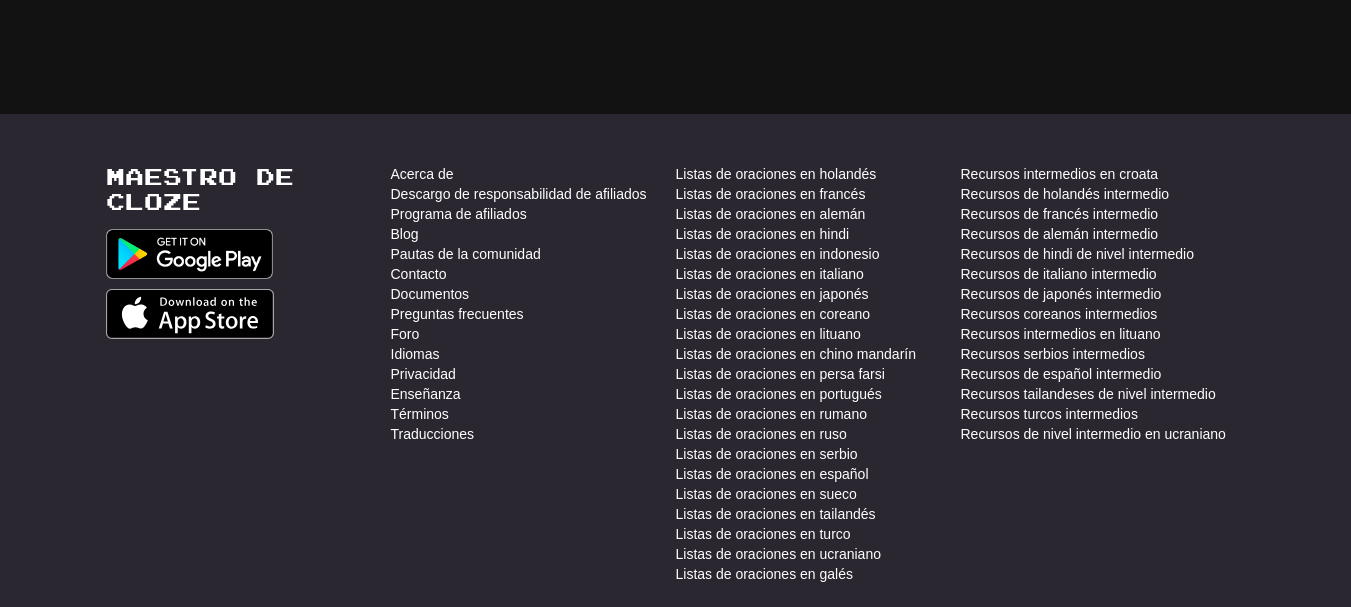 scroll, scrollTop: 0, scrollLeft: 0, axis: both 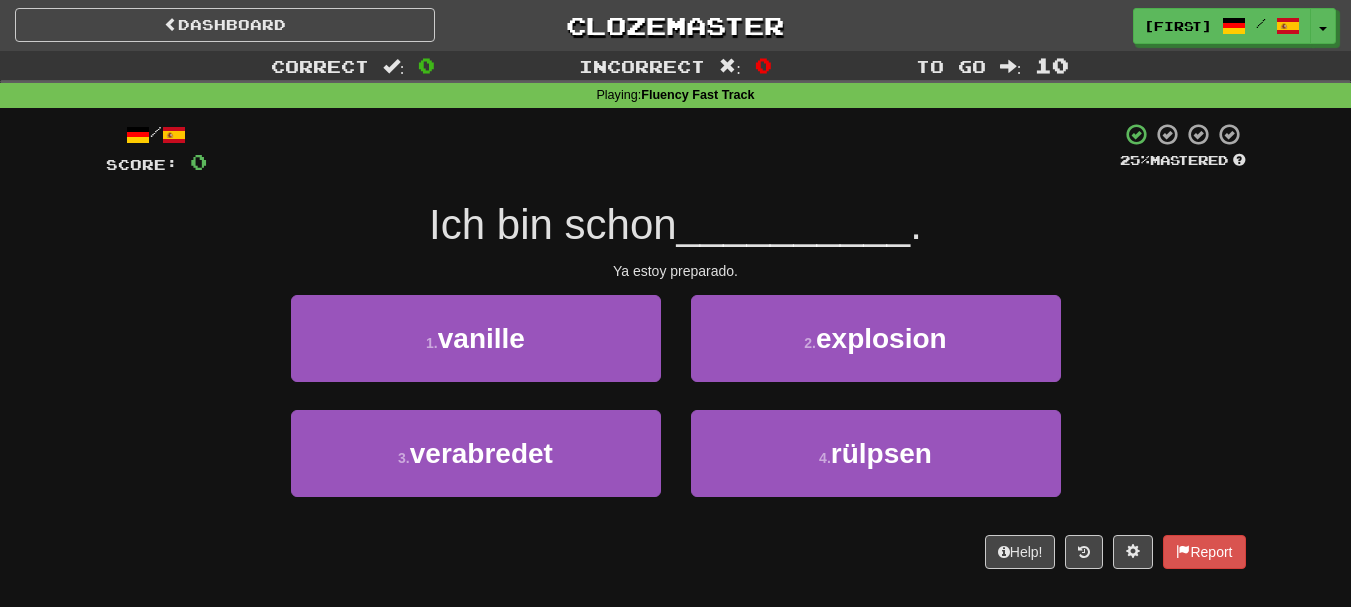 click on "/  Score:   0 25 %  Mastered Ich bin schon  __________ . Ya estoy preparado. 1 .  vanille 2 .  explosion 3 .  verabredet 4 .  rülpsen  Help!  Report" at bounding box center (676, 345) 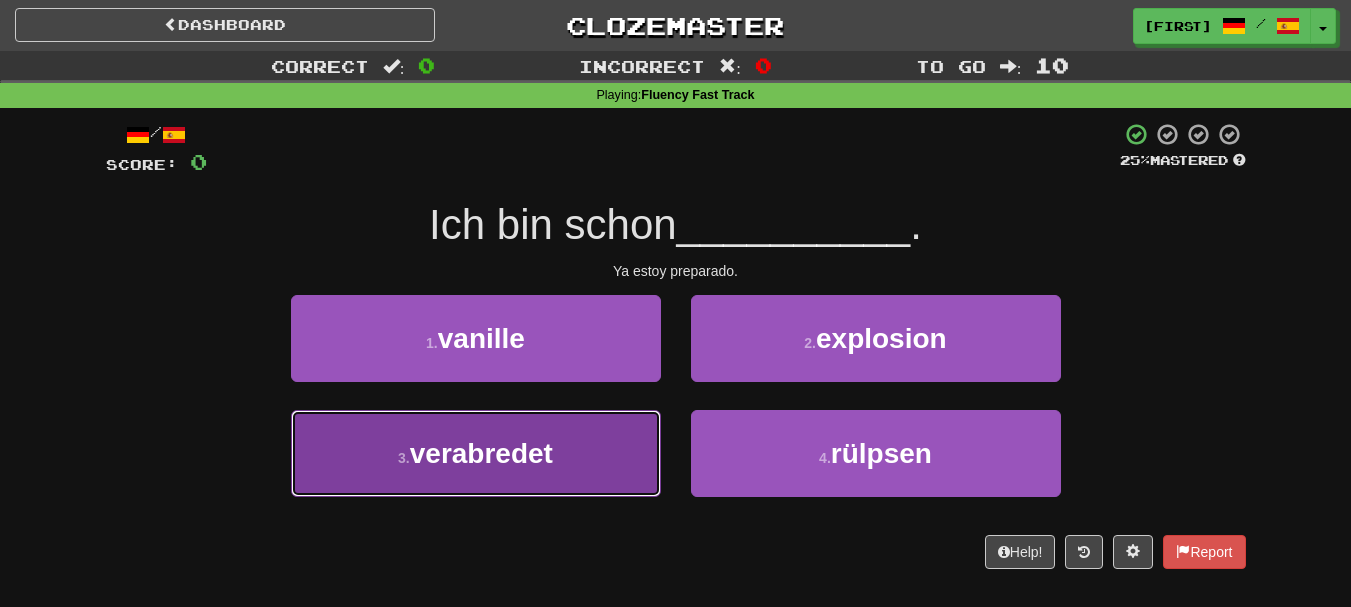 click on "3 .  verabredet" at bounding box center [476, 453] 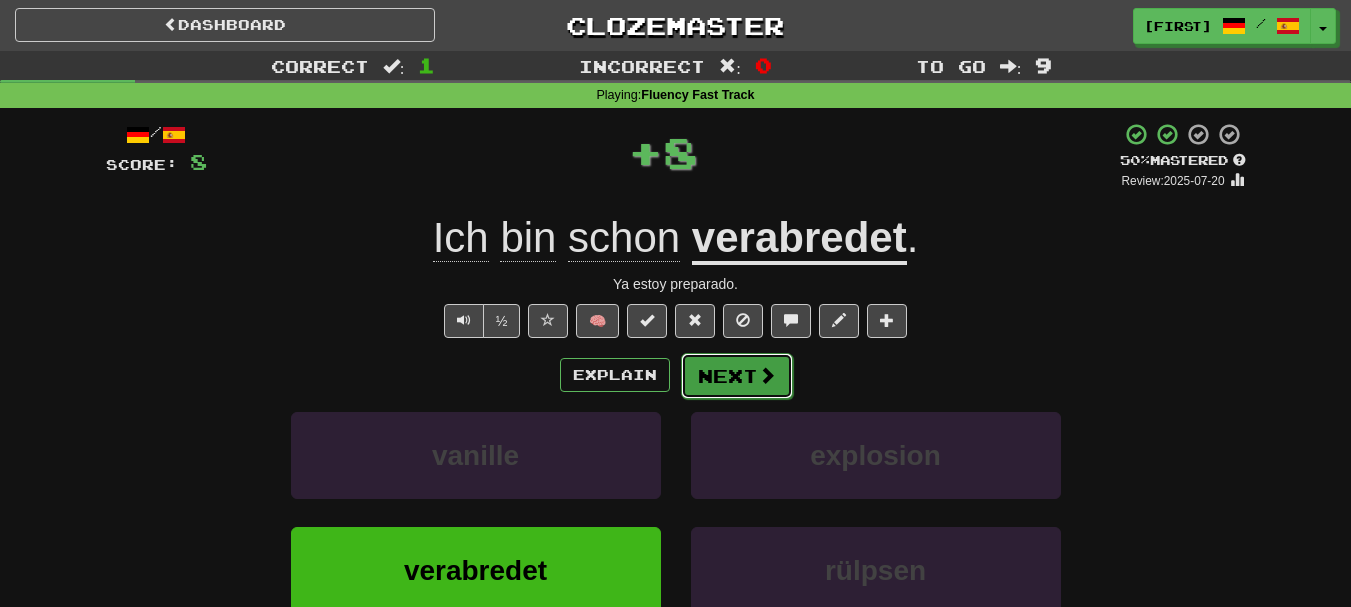 click on "Next" at bounding box center (737, 376) 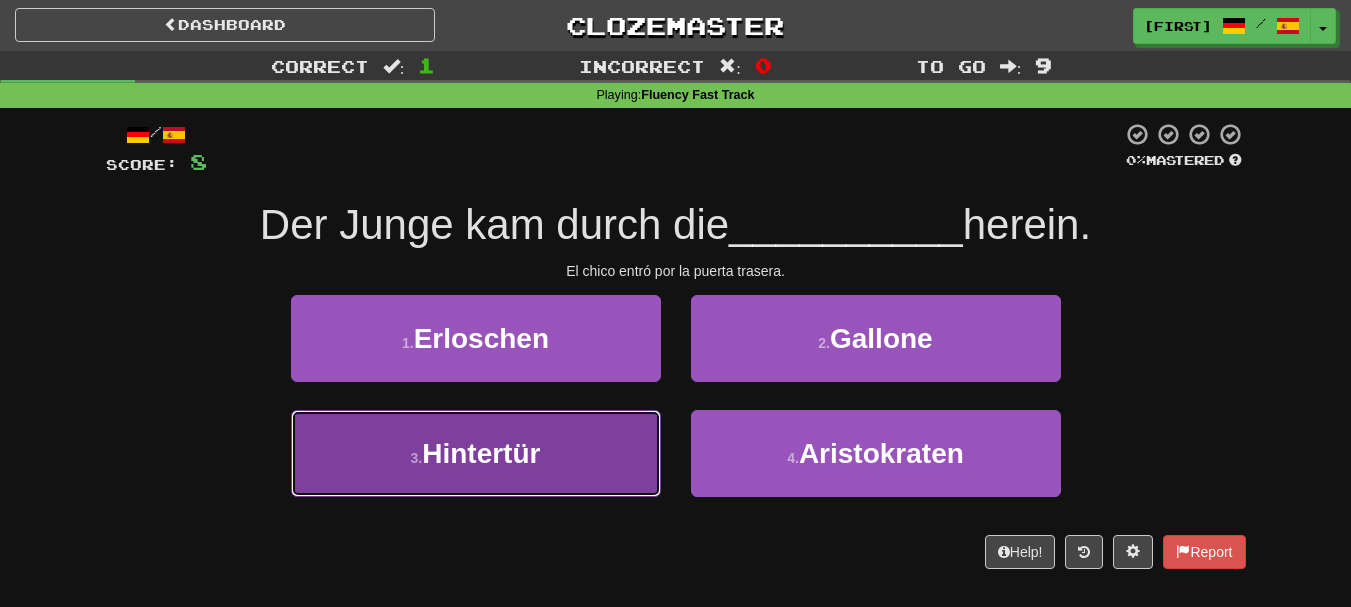 click on "3 .  Hintertür" at bounding box center (476, 453) 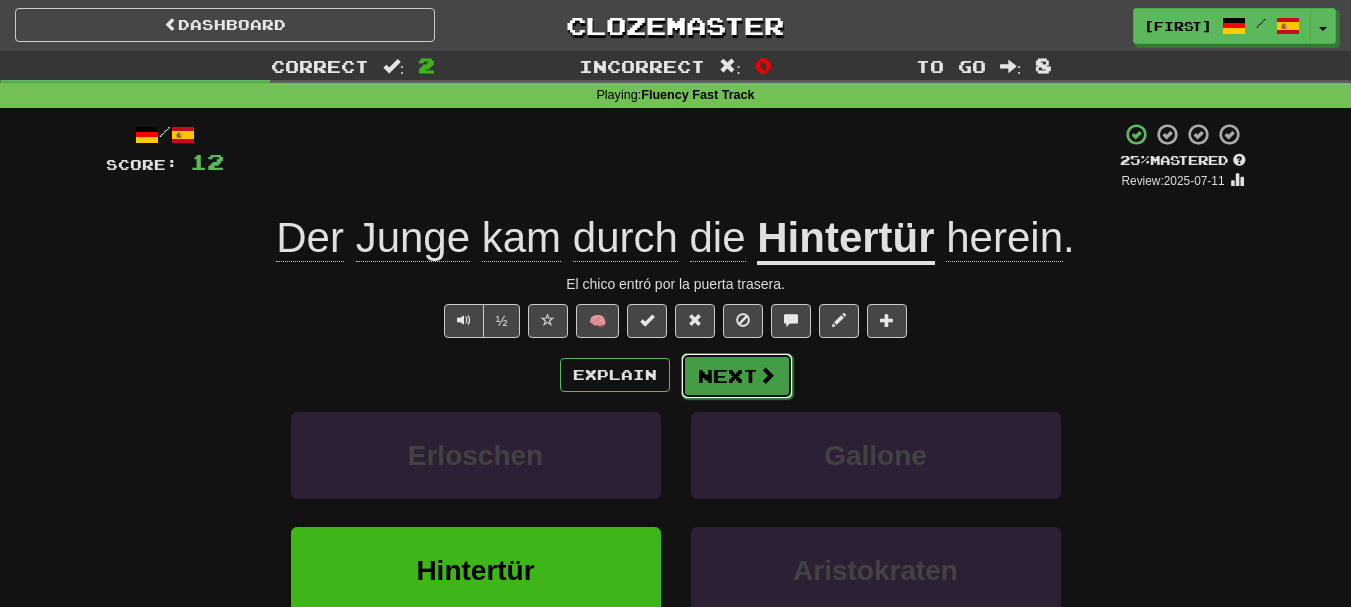 click on "Next" at bounding box center (737, 376) 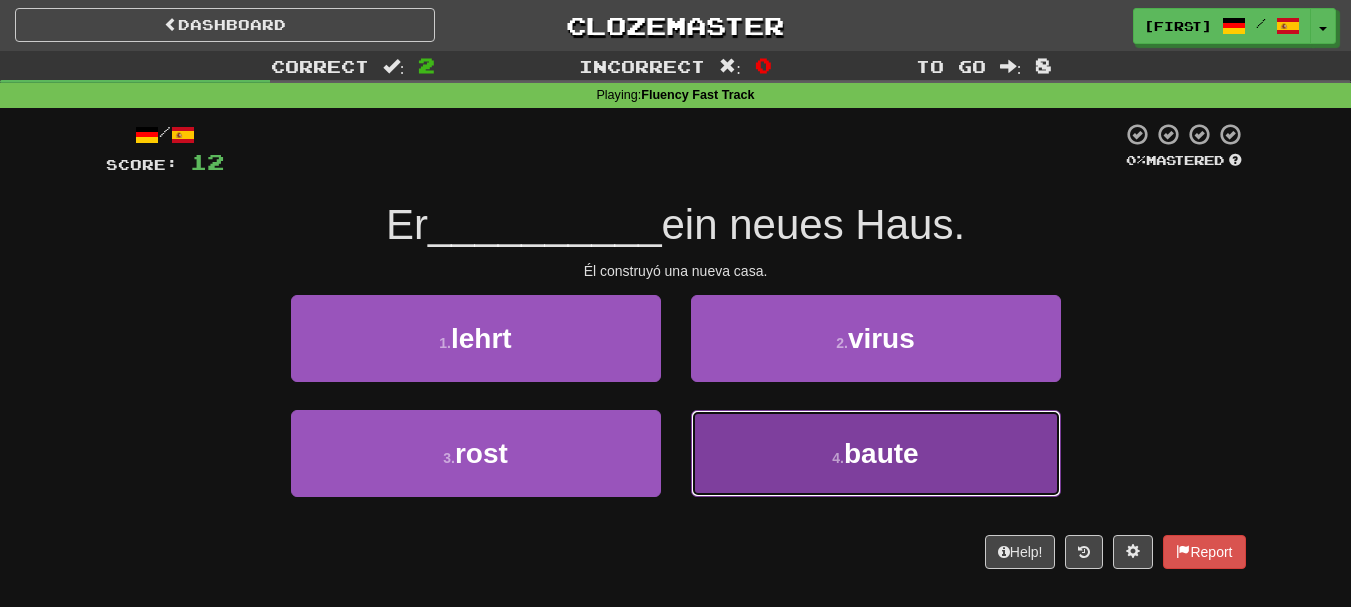 click on "4 .  baute" at bounding box center (876, 453) 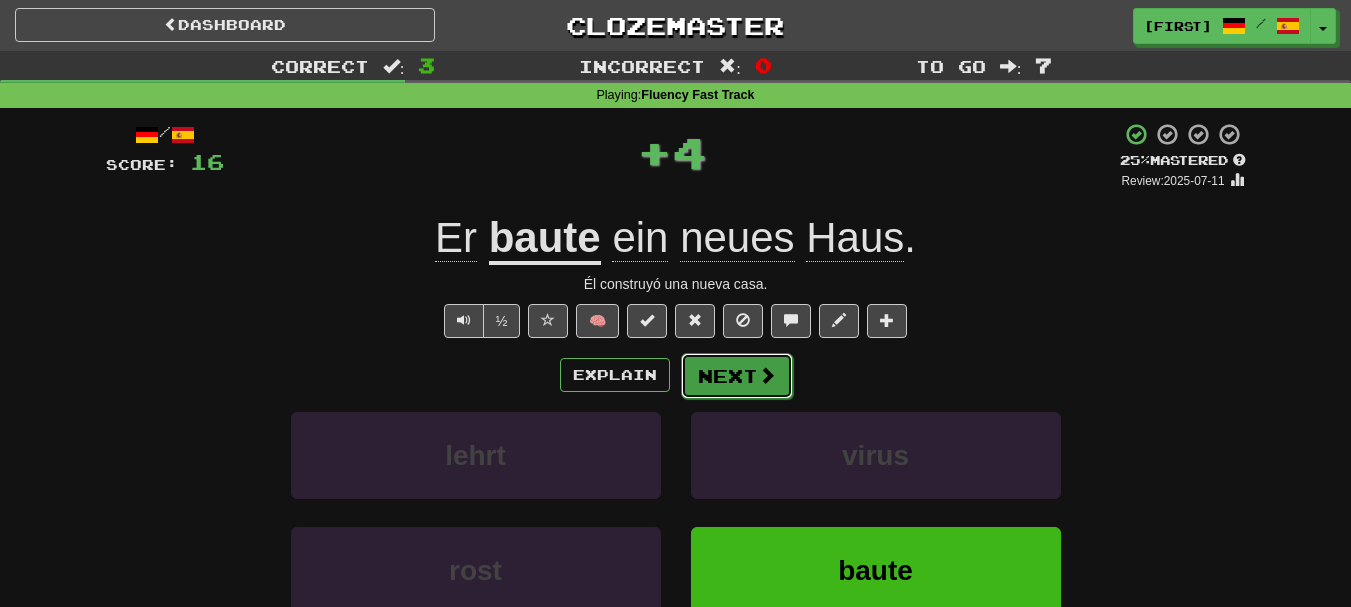 click on "Next" at bounding box center [737, 376] 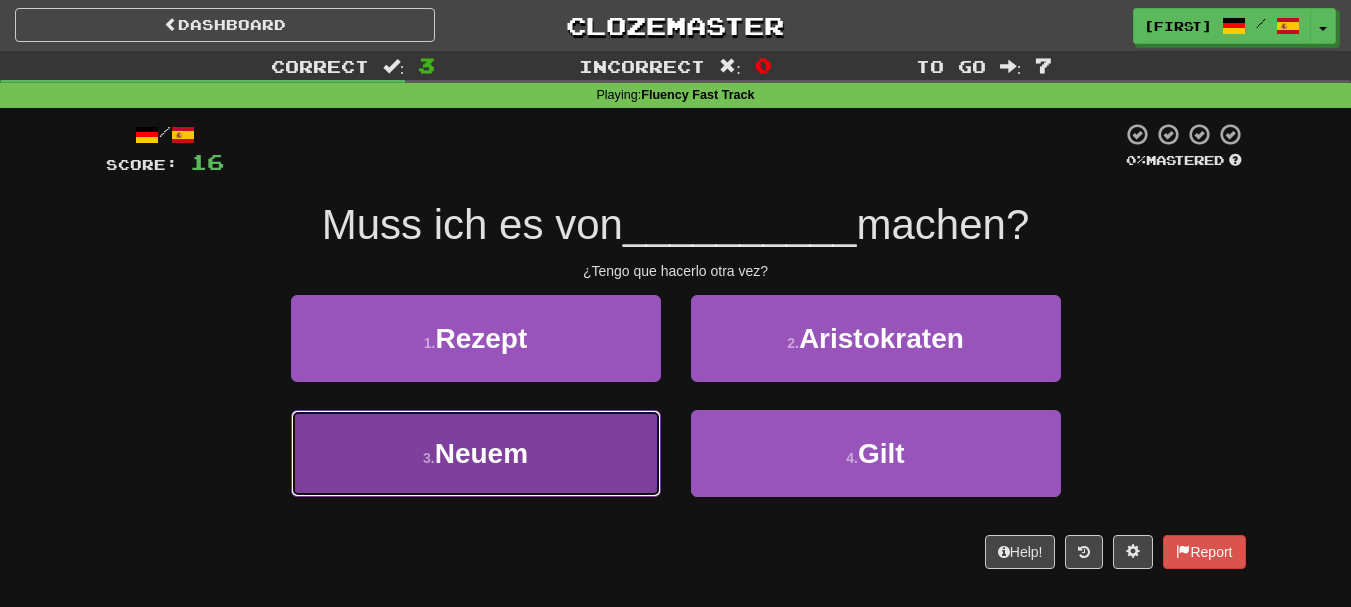 click on "3 .  Neuem" at bounding box center [476, 453] 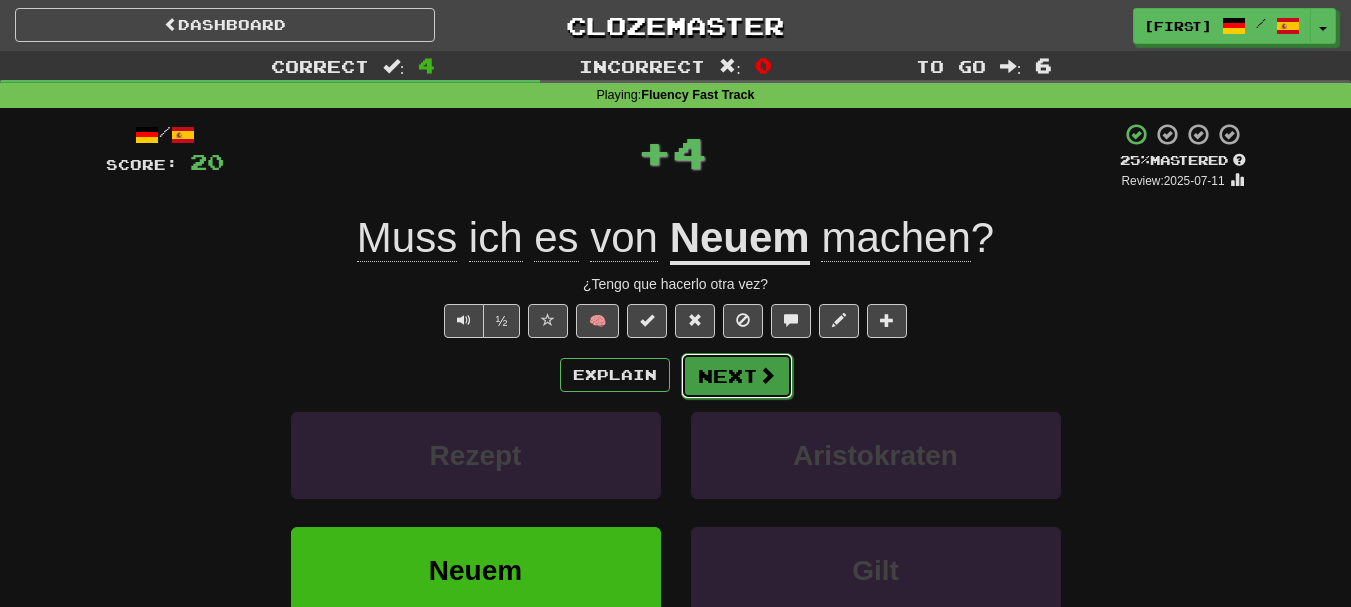 click on "Next" at bounding box center [737, 376] 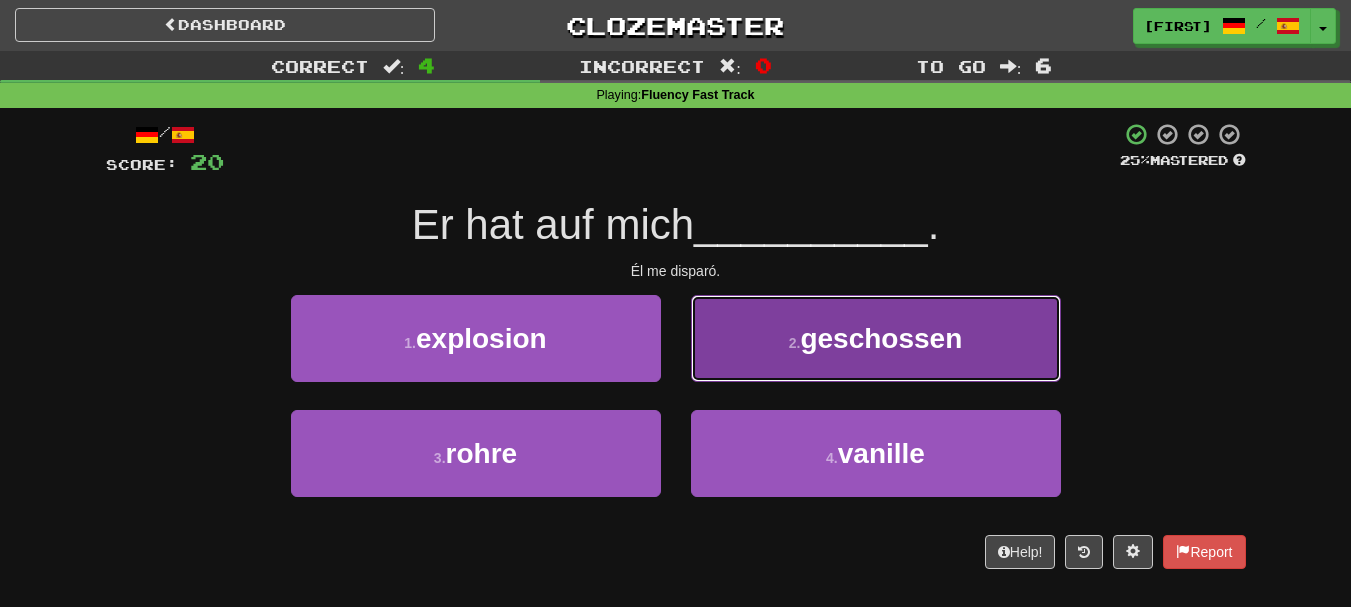 click on "2 .  geschossen" at bounding box center (876, 338) 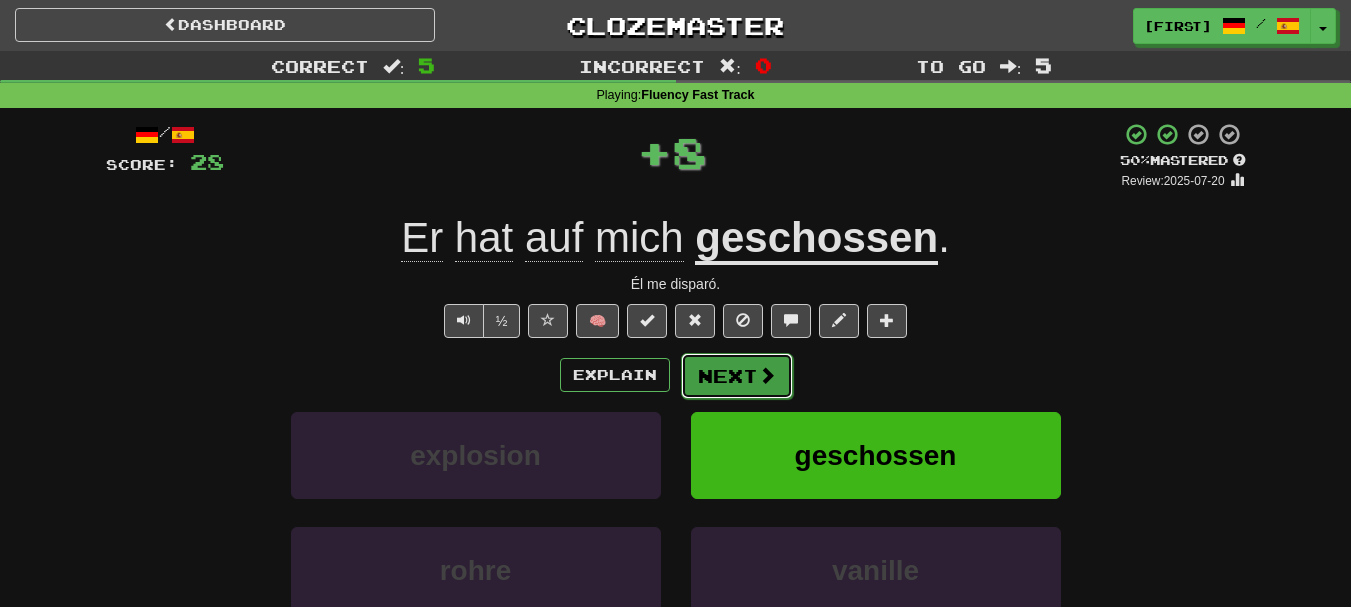 click at bounding box center [767, 375] 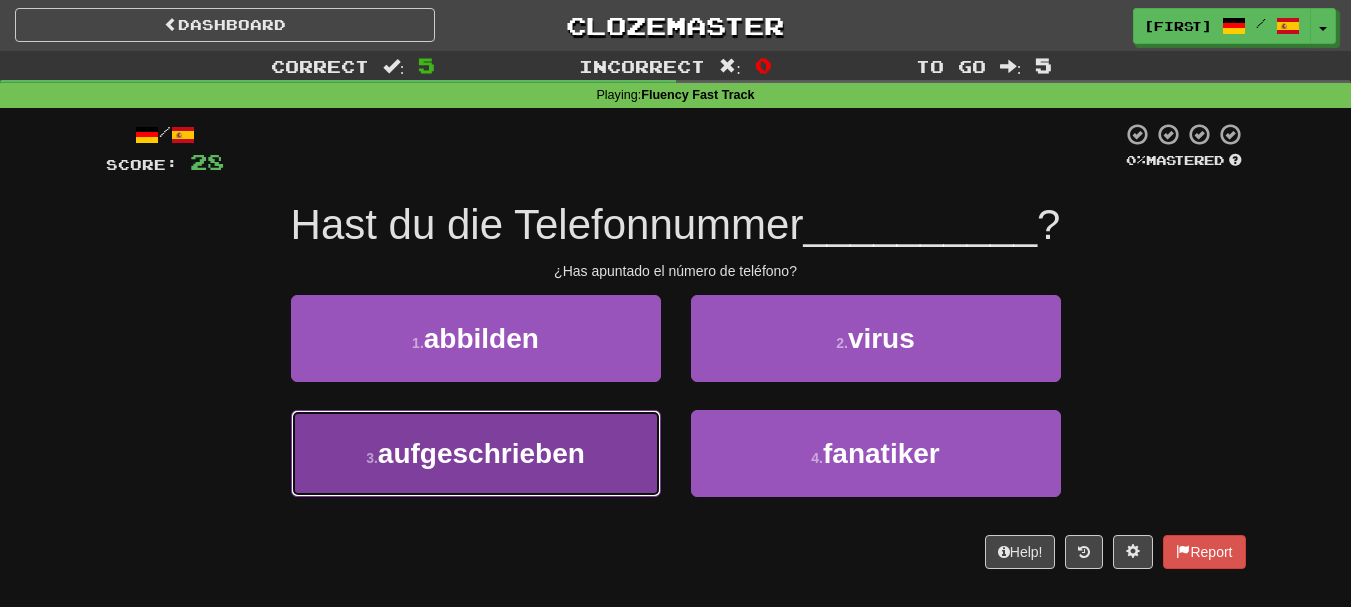 click on "aufgeschrieben" at bounding box center (481, 453) 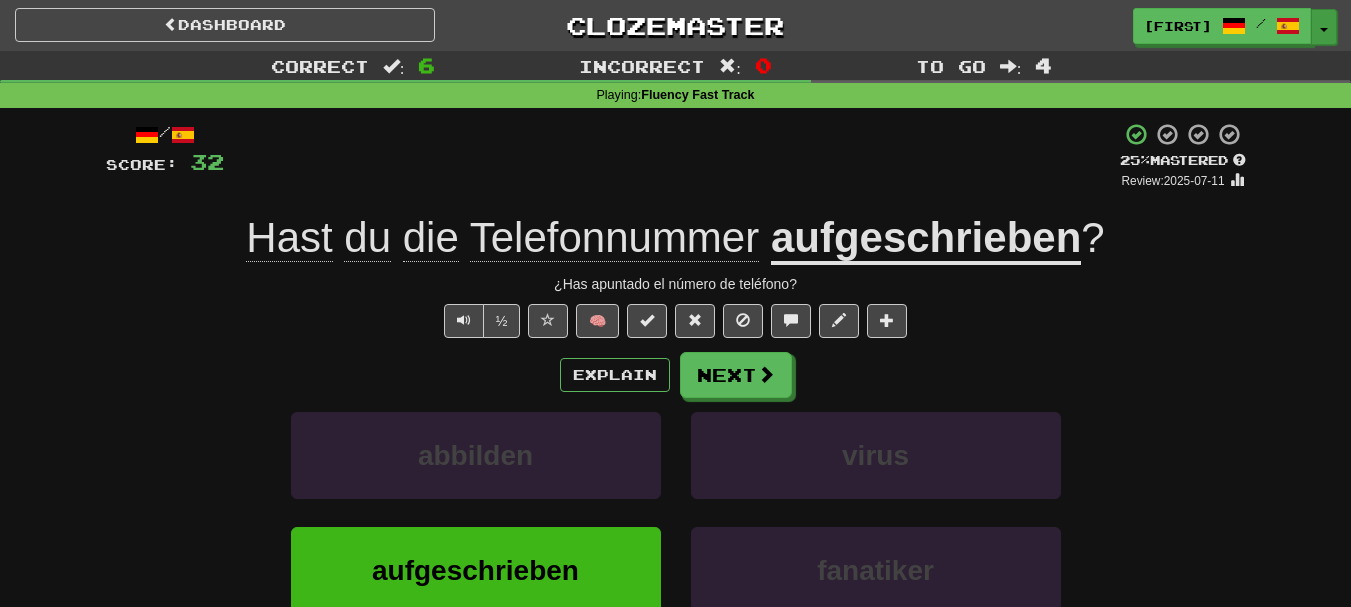 click on "Toggle Dropdown" at bounding box center (1324, 27) 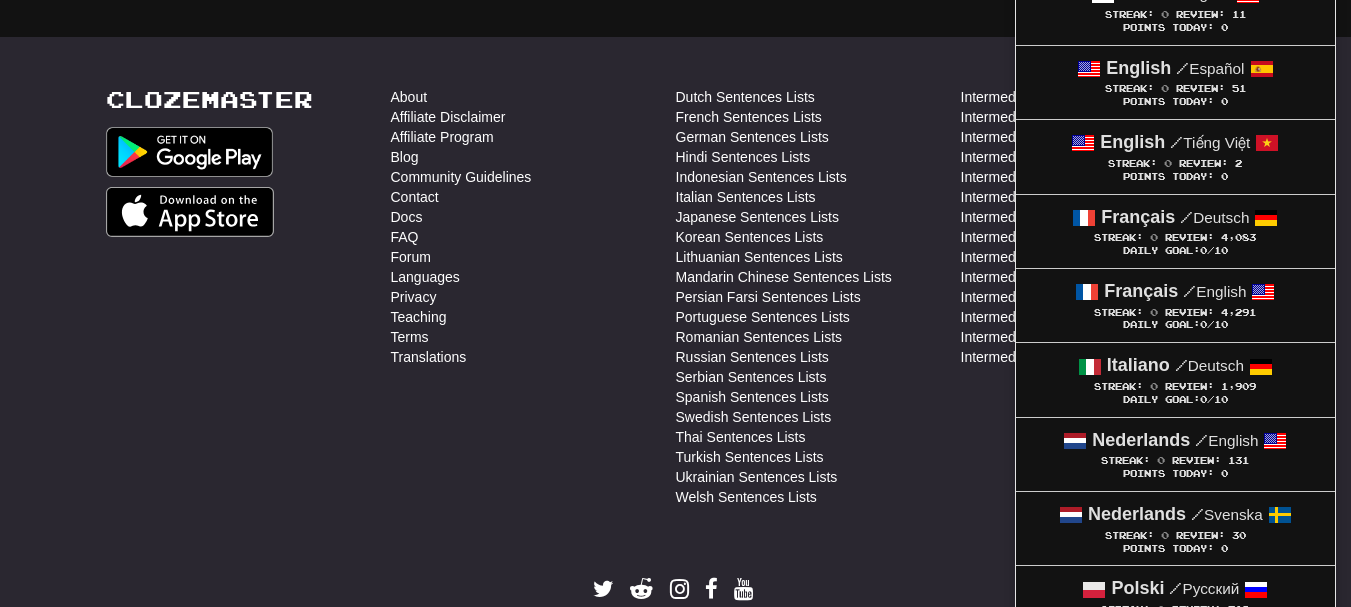 scroll, scrollTop: 670, scrollLeft: 0, axis: vertical 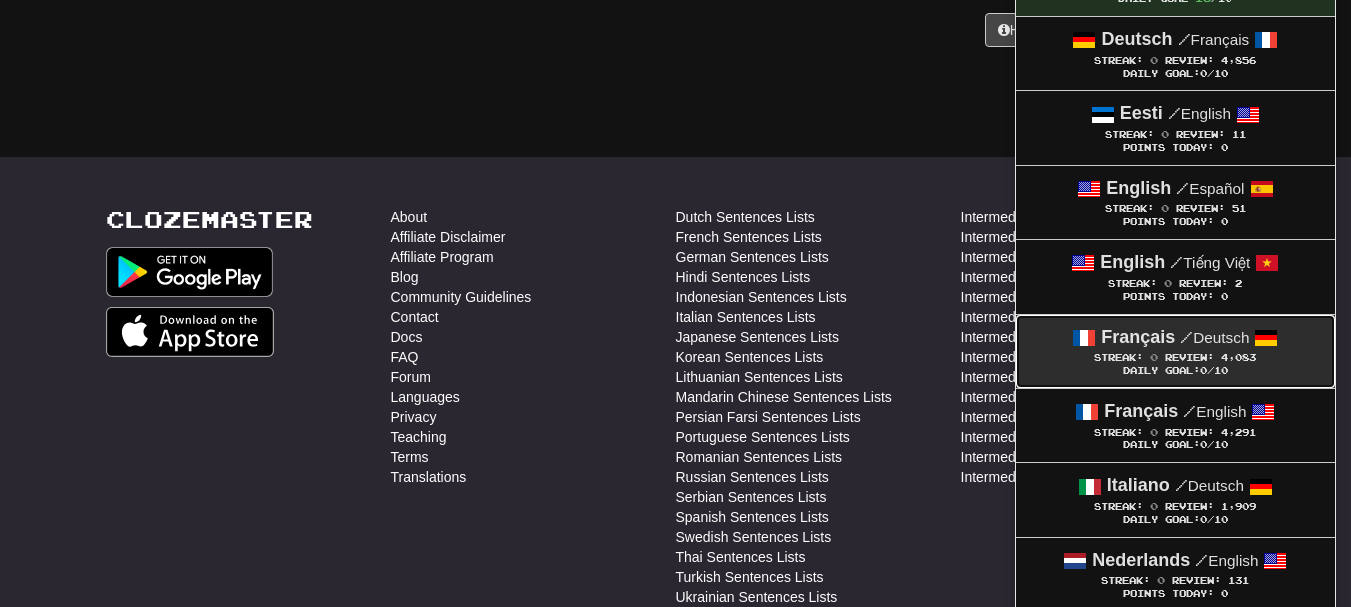 click on "0" at bounding box center (1154, 357) 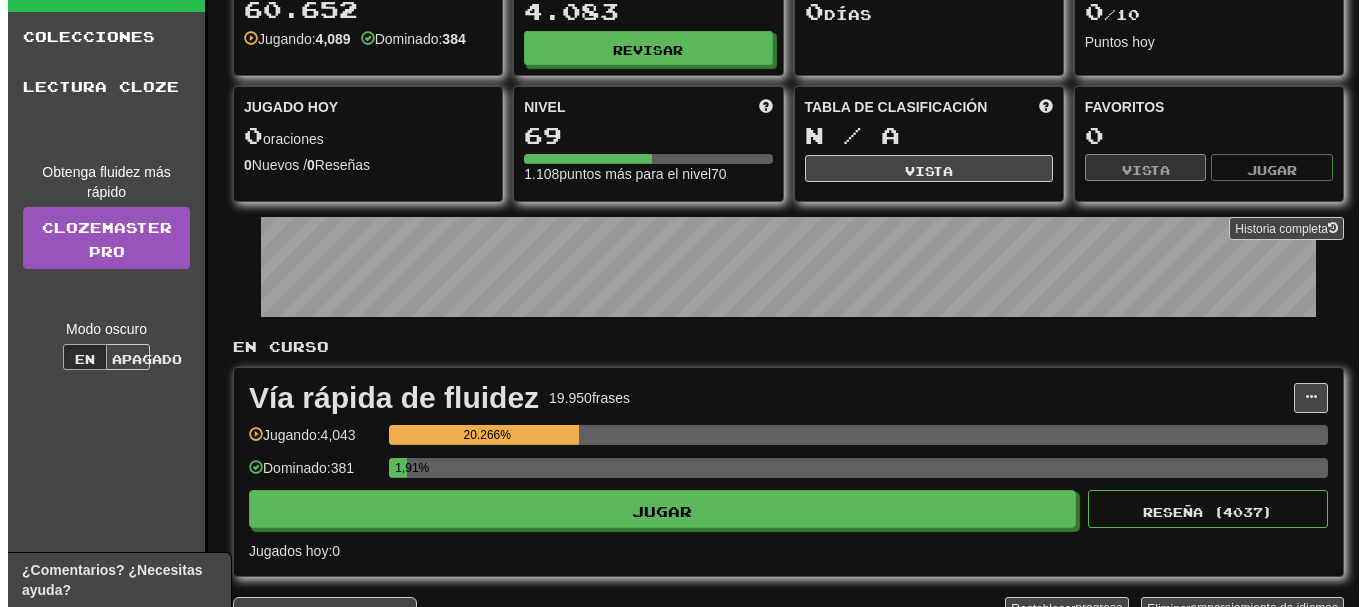 scroll, scrollTop: 367, scrollLeft: 0, axis: vertical 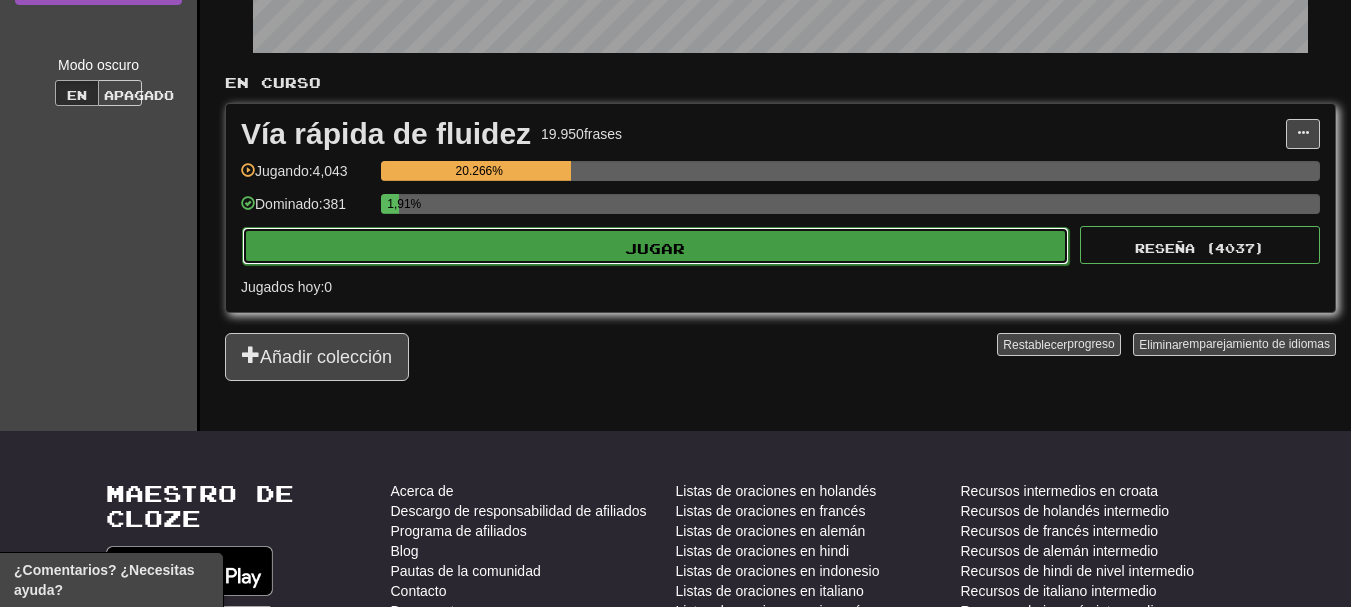 click on "Jugar" at bounding box center (655, 246) 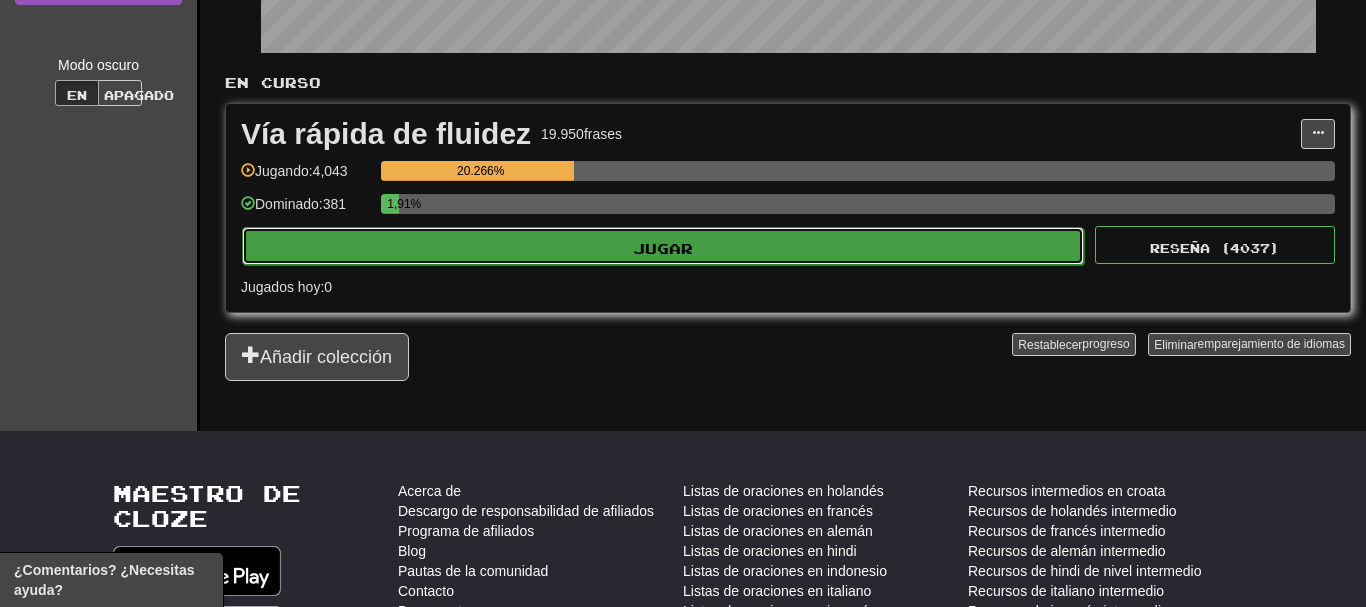 select on "**" 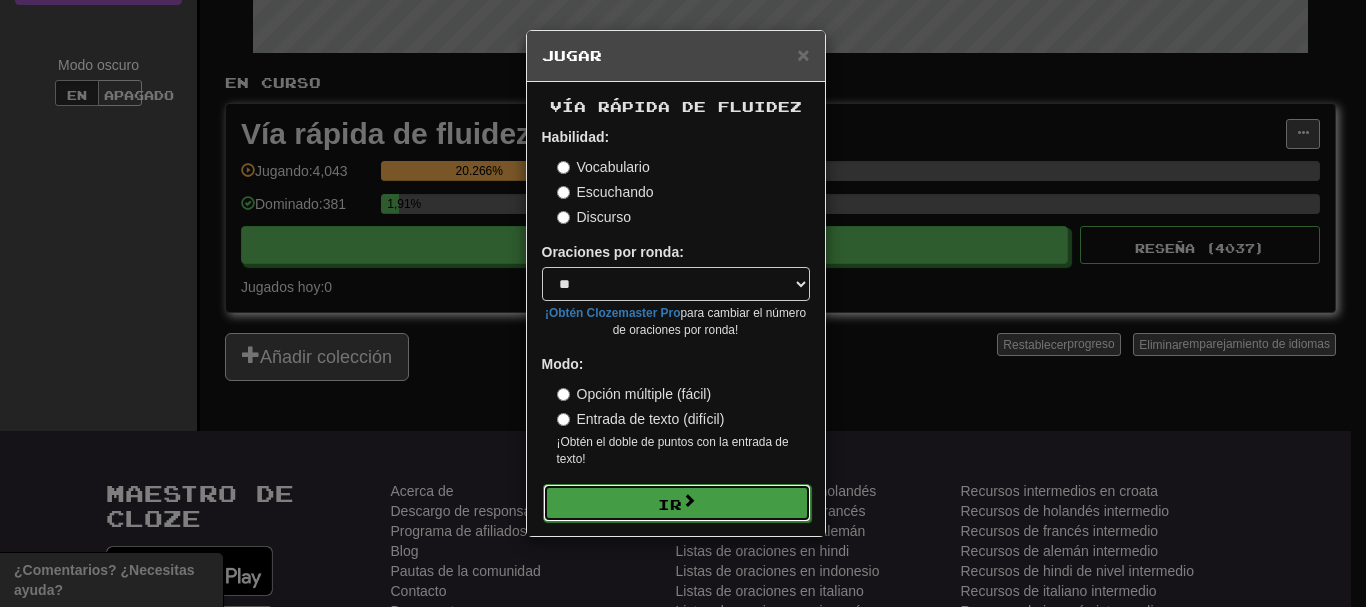 click on "Ir" at bounding box center (677, 503) 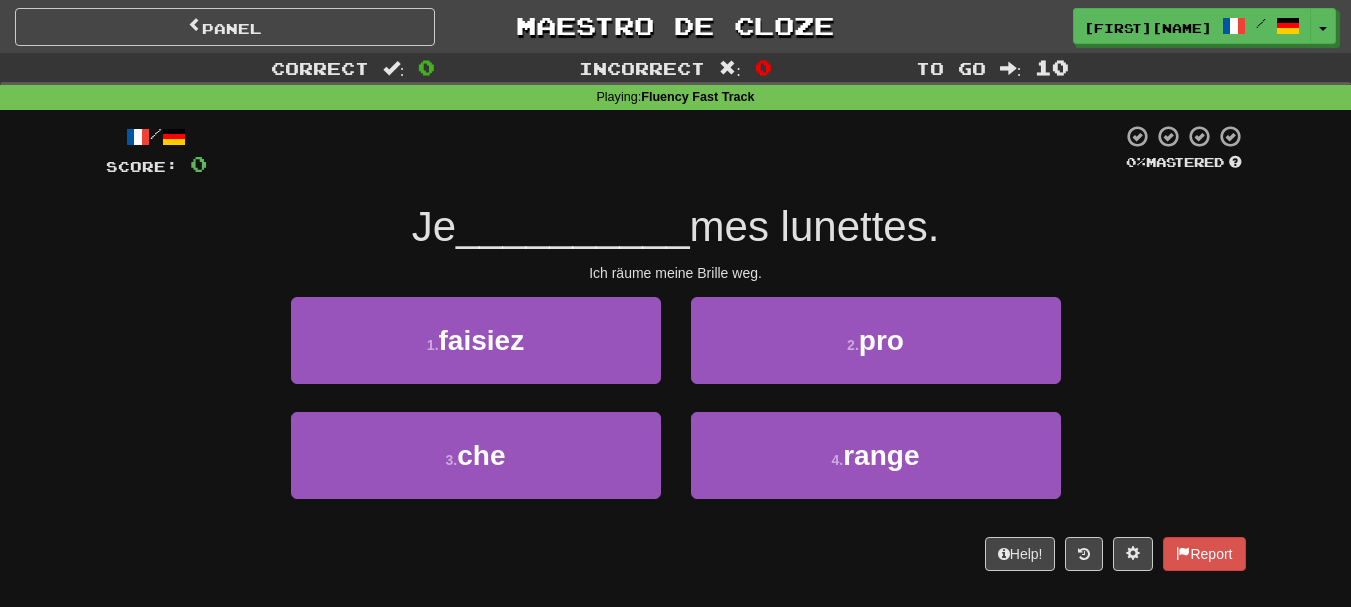 scroll, scrollTop: 0, scrollLeft: 0, axis: both 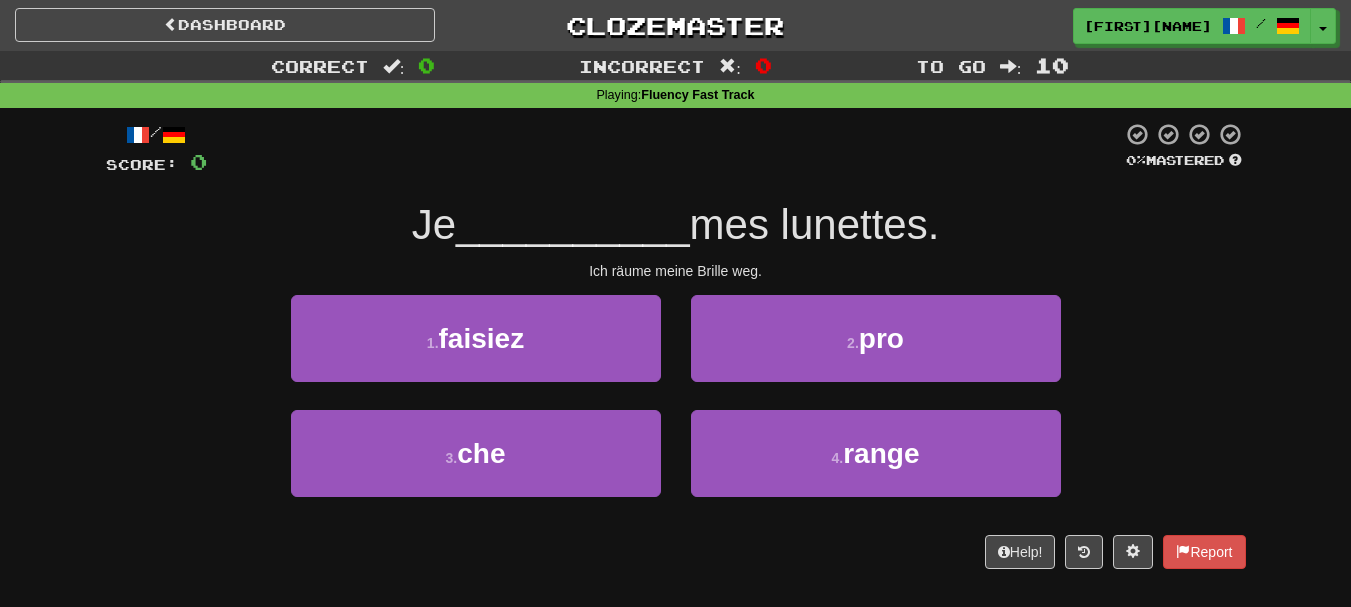 click at bounding box center (664, 149) 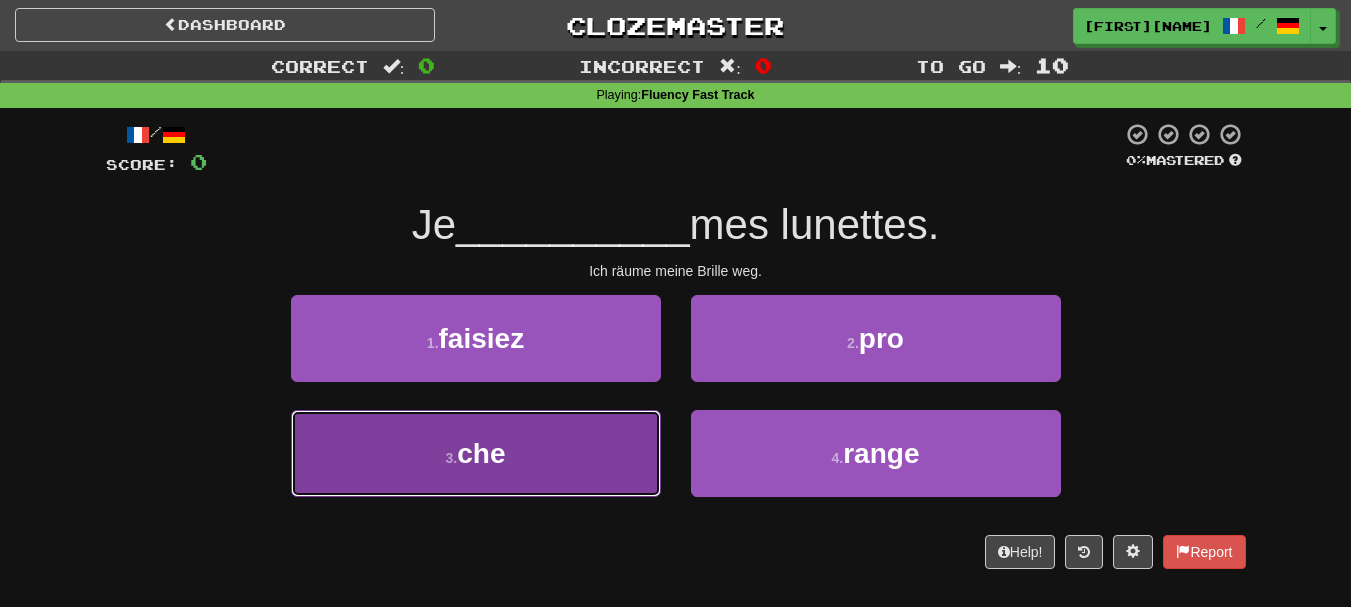 click on "3 .  che" at bounding box center (476, 453) 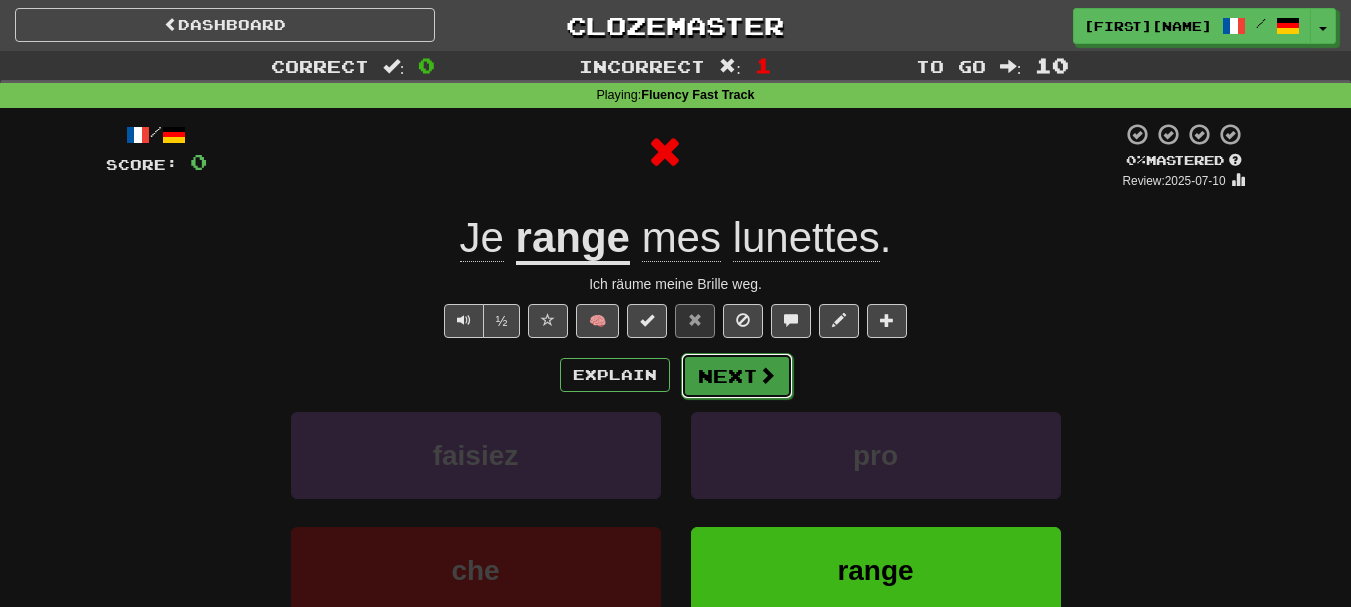 click on "Next" at bounding box center (737, 376) 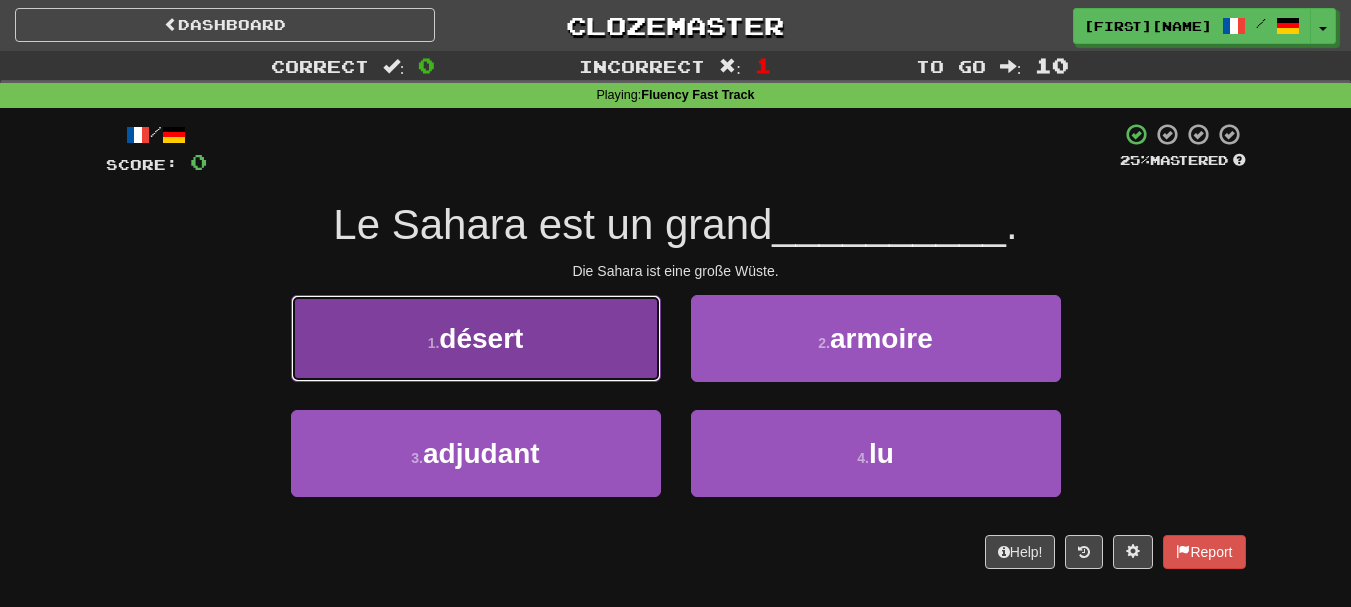 click on "1 .  désert" at bounding box center (476, 338) 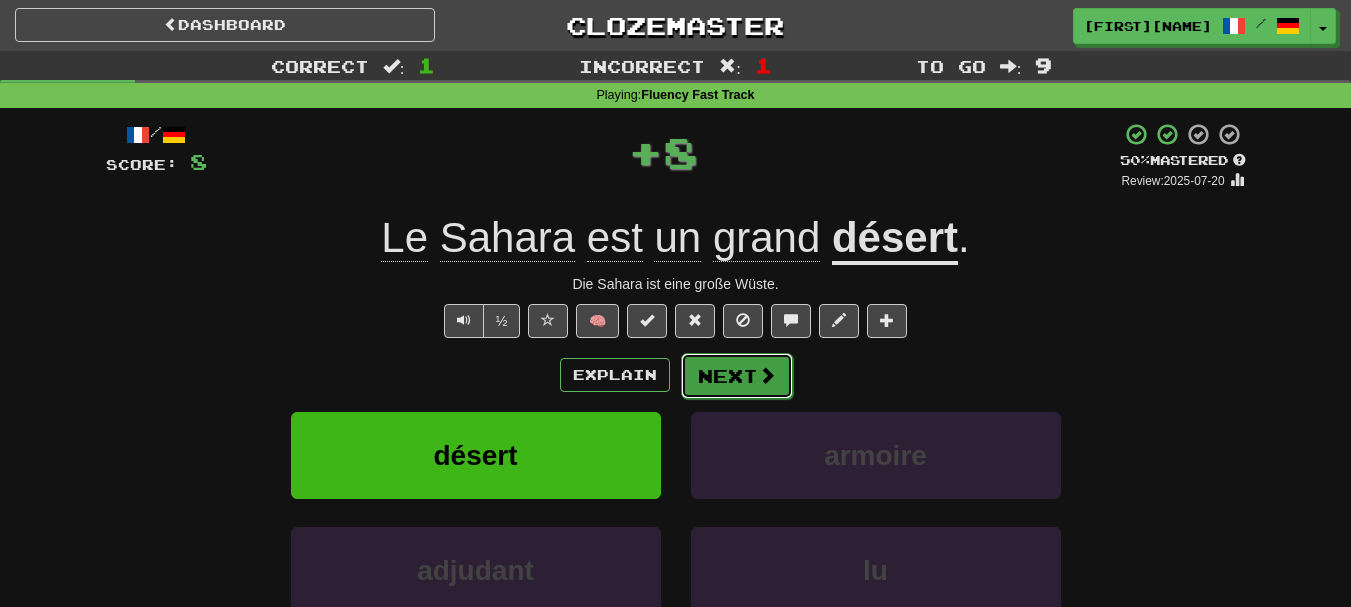 click on "Next" at bounding box center [737, 376] 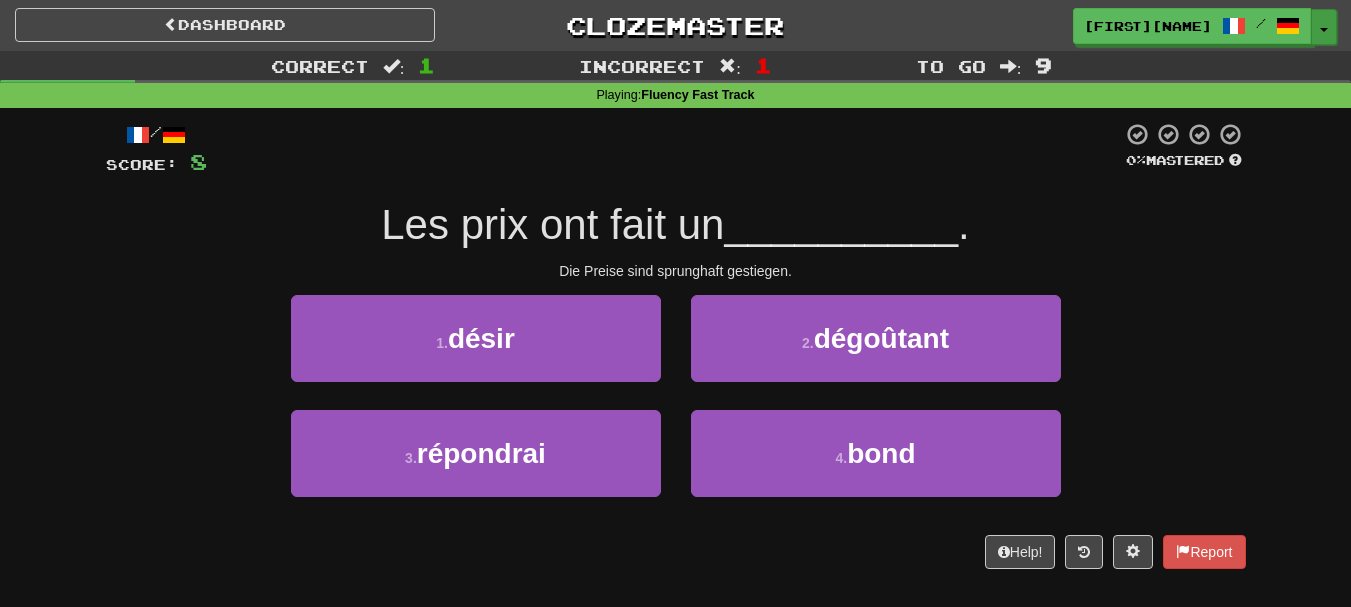 click on "Toggle Dropdown" at bounding box center (1324, 27) 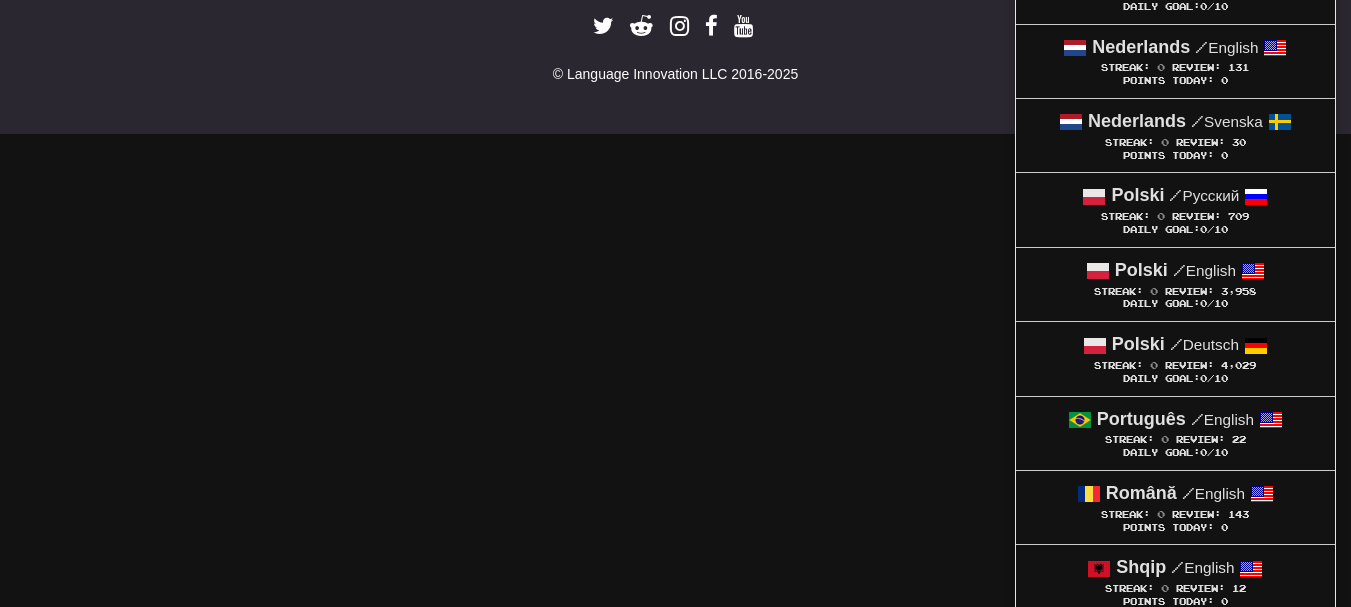 scroll, scrollTop: 1180, scrollLeft: 0, axis: vertical 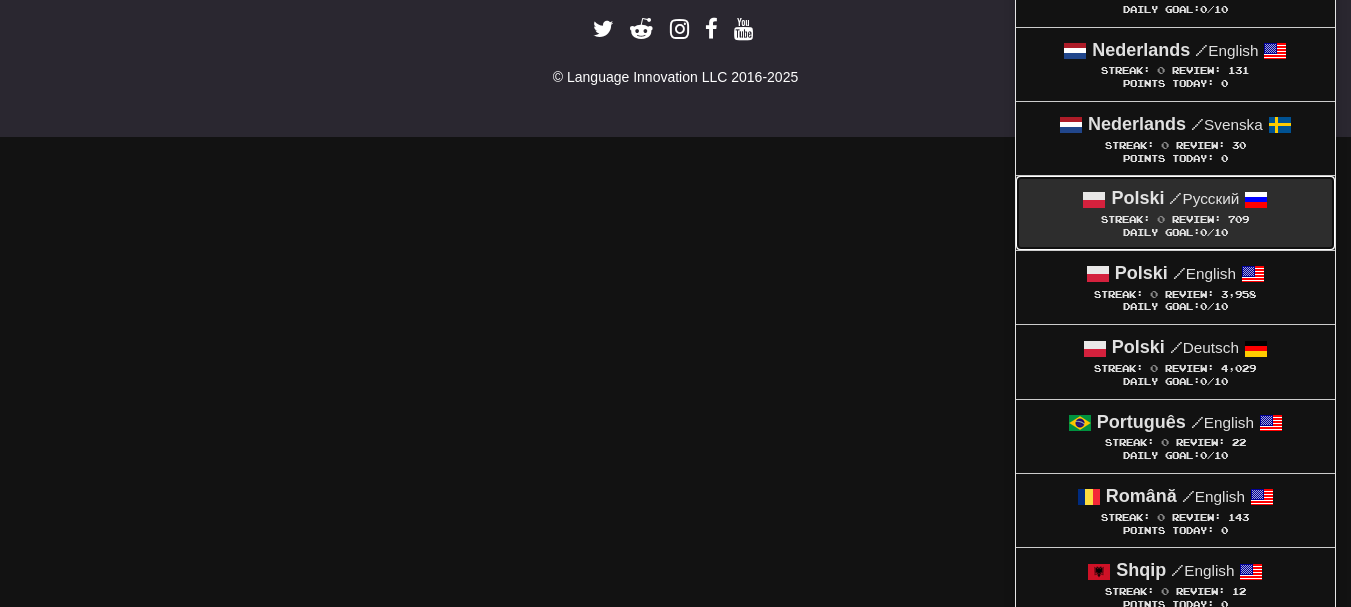 click on "Streak:
0
Review:
709" at bounding box center [1175, 219] 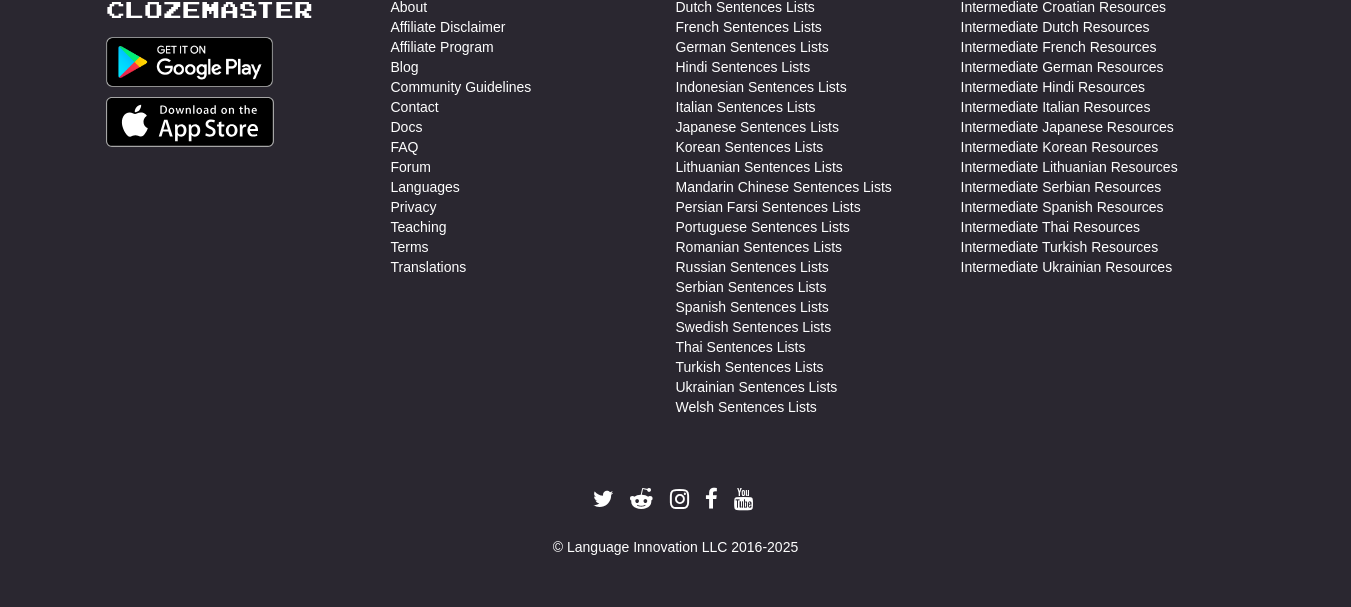 scroll, scrollTop: 710, scrollLeft: 0, axis: vertical 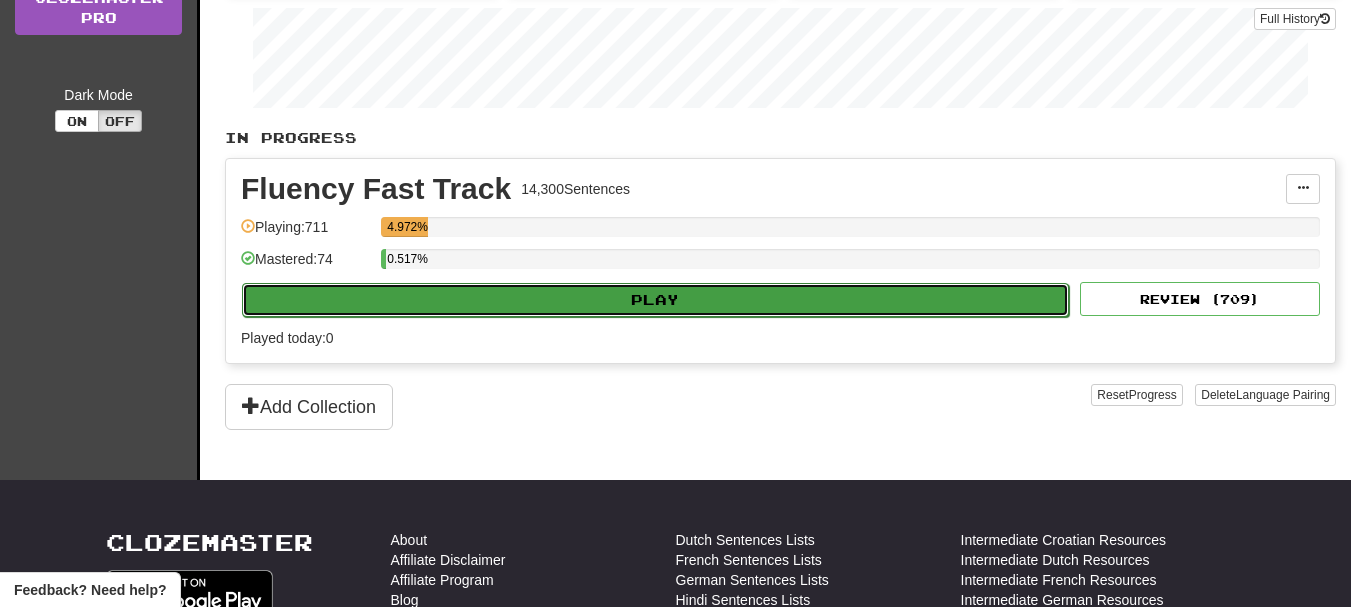 click on "Play" at bounding box center [655, 300] 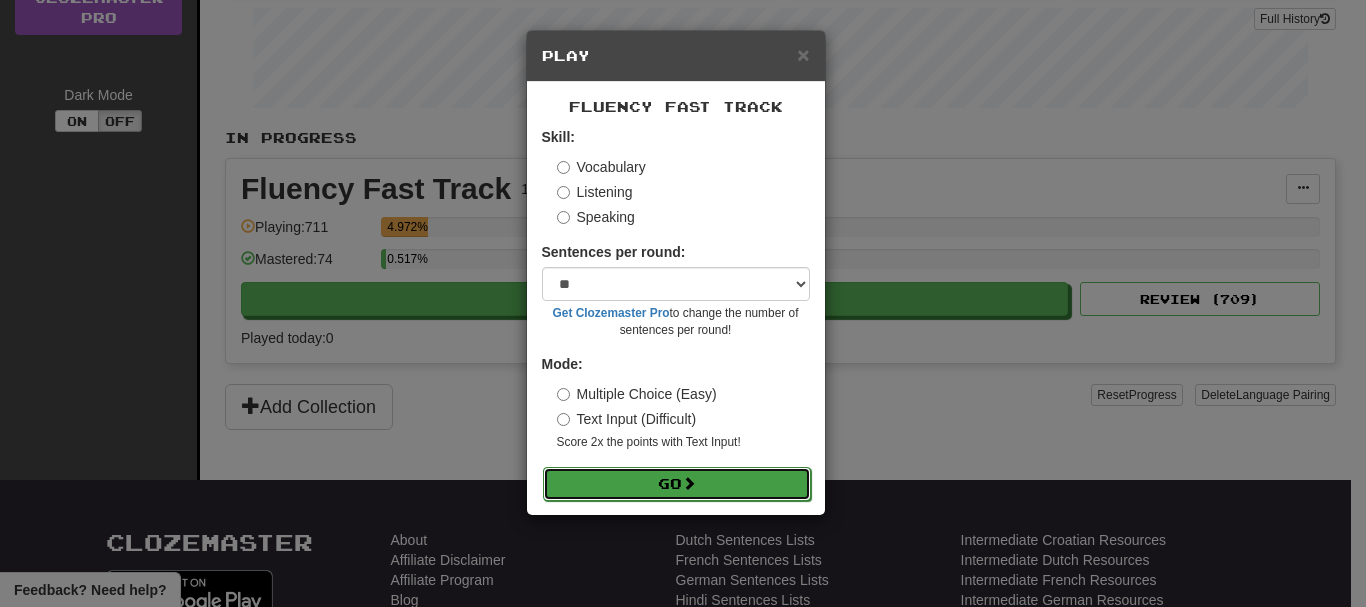 click on "Go" at bounding box center [677, 484] 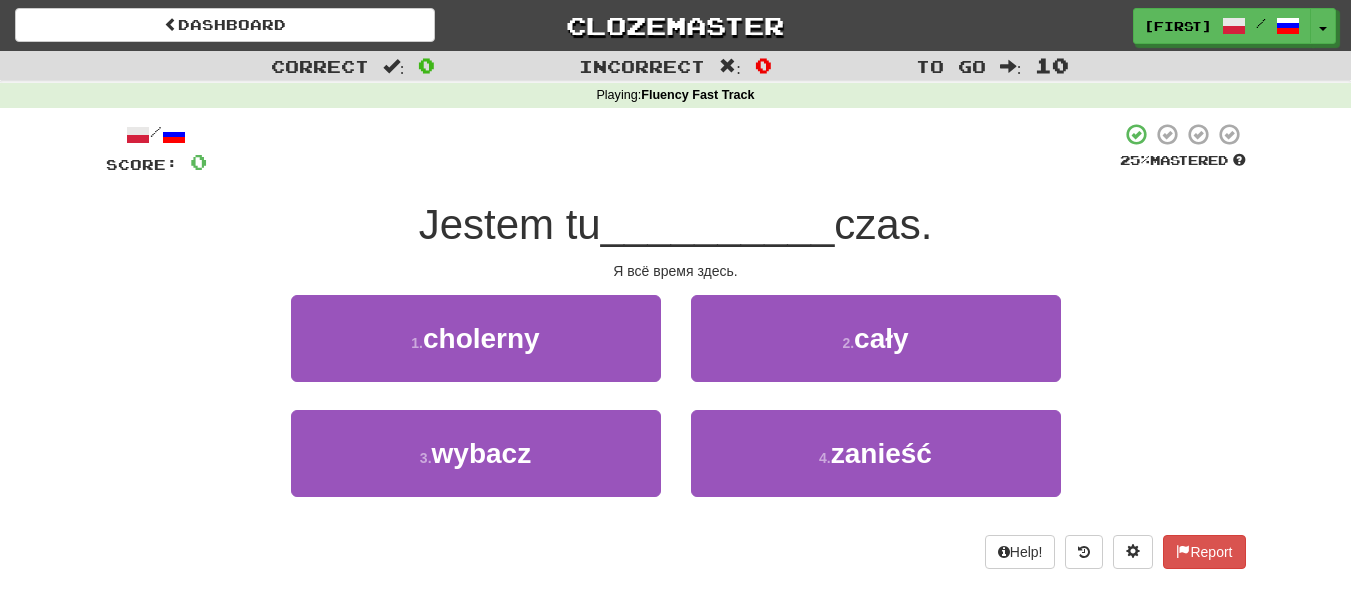 scroll, scrollTop: 0, scrollLeft: 0, axis: both 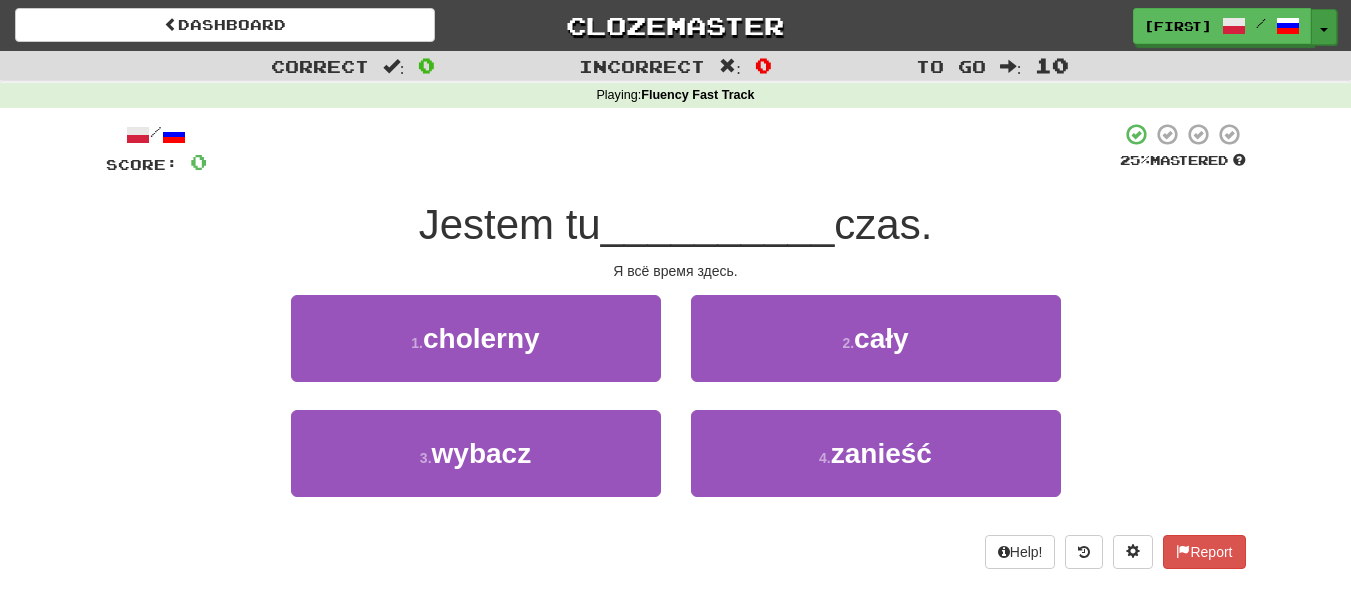 click at bounding box center [663, 149] 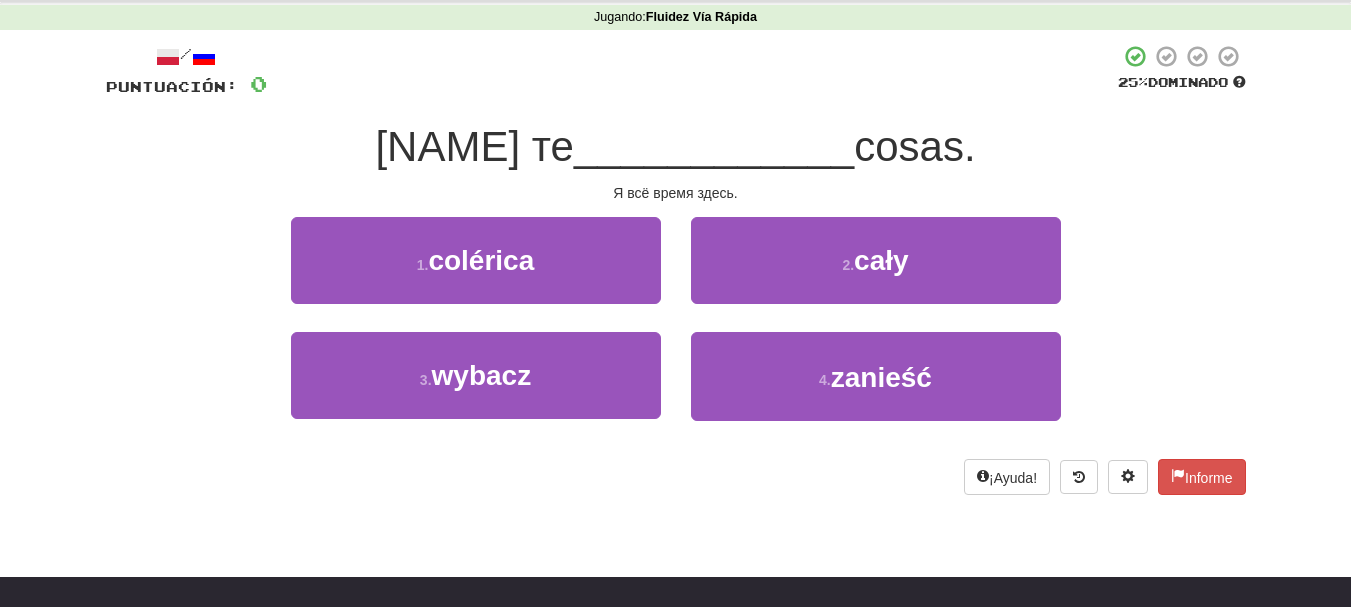 scroll, scrollTop: 0, scrollLeft: 0, axis: both 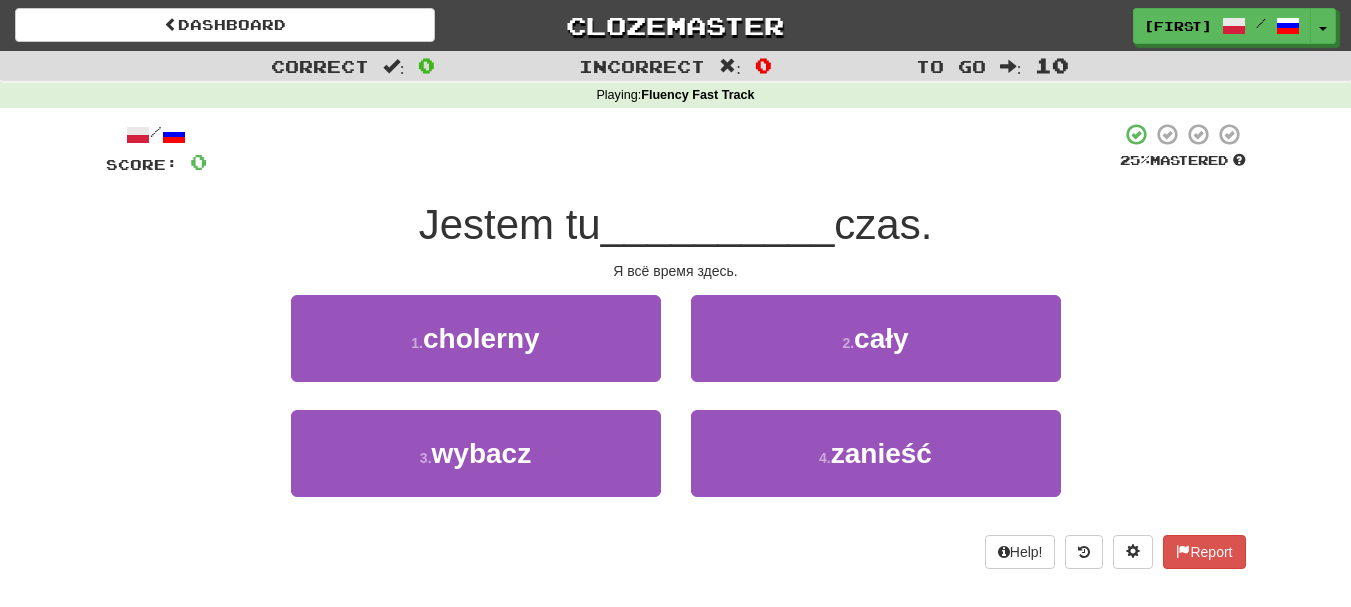 click at bounding box center [663, 149] 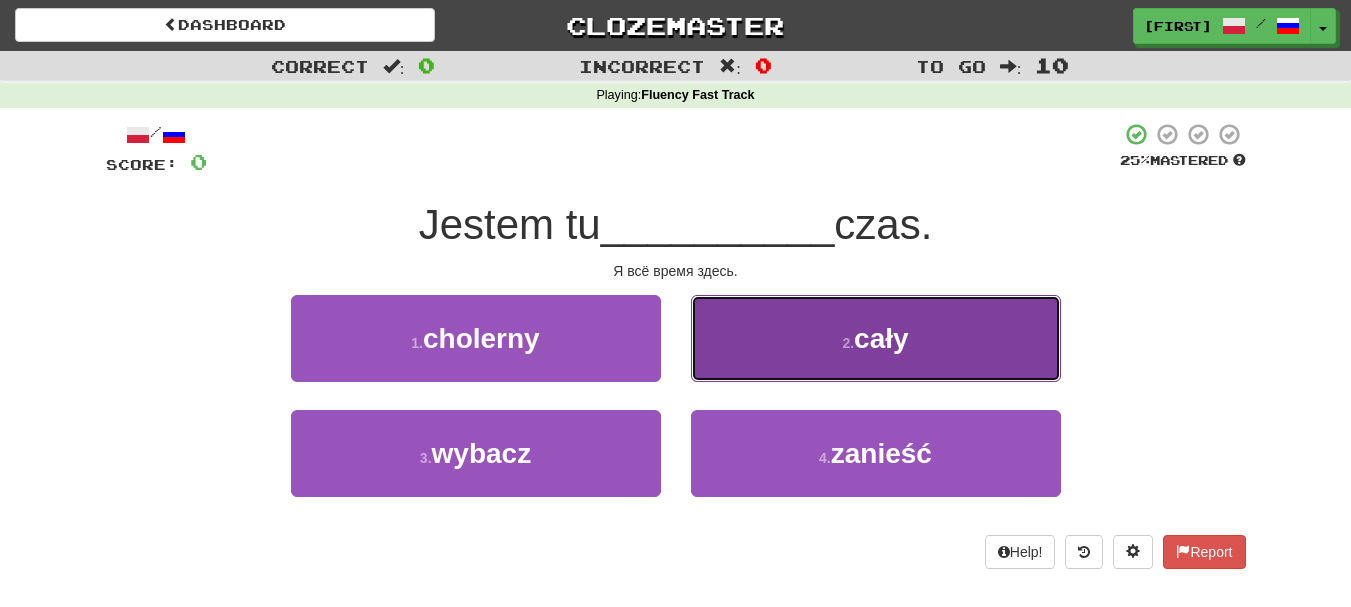 click on "2 .  cały" at bounding box center [876, 338] 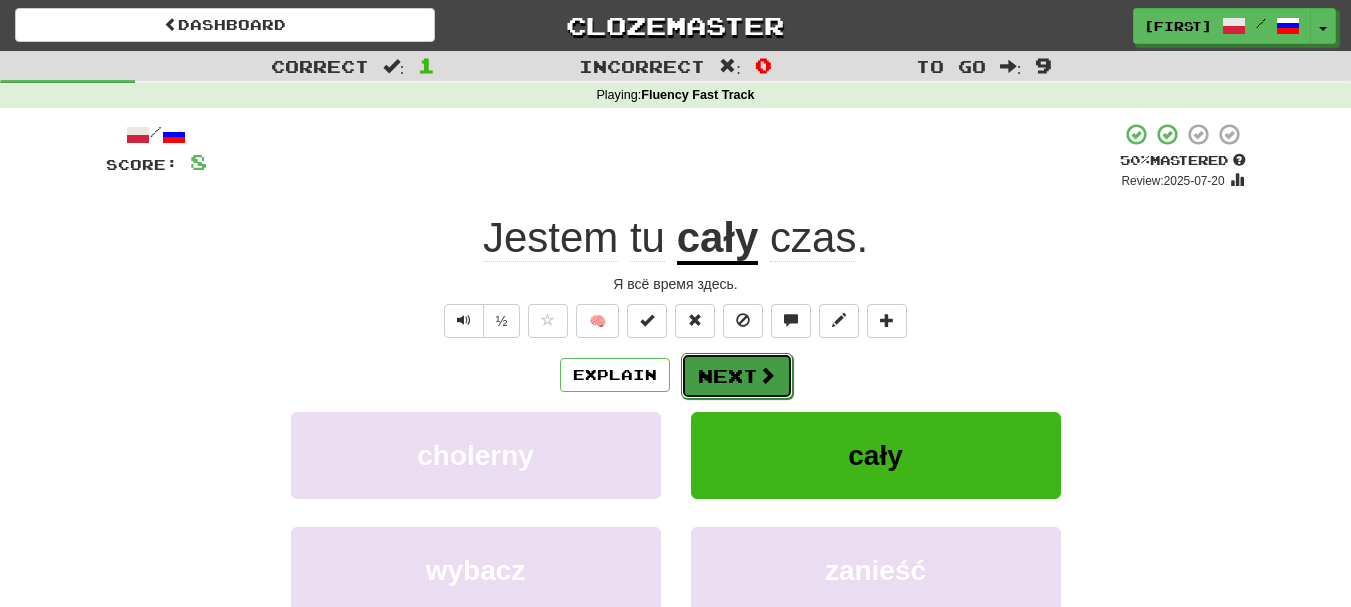 click on "Next" at bounding box center [737, 376] 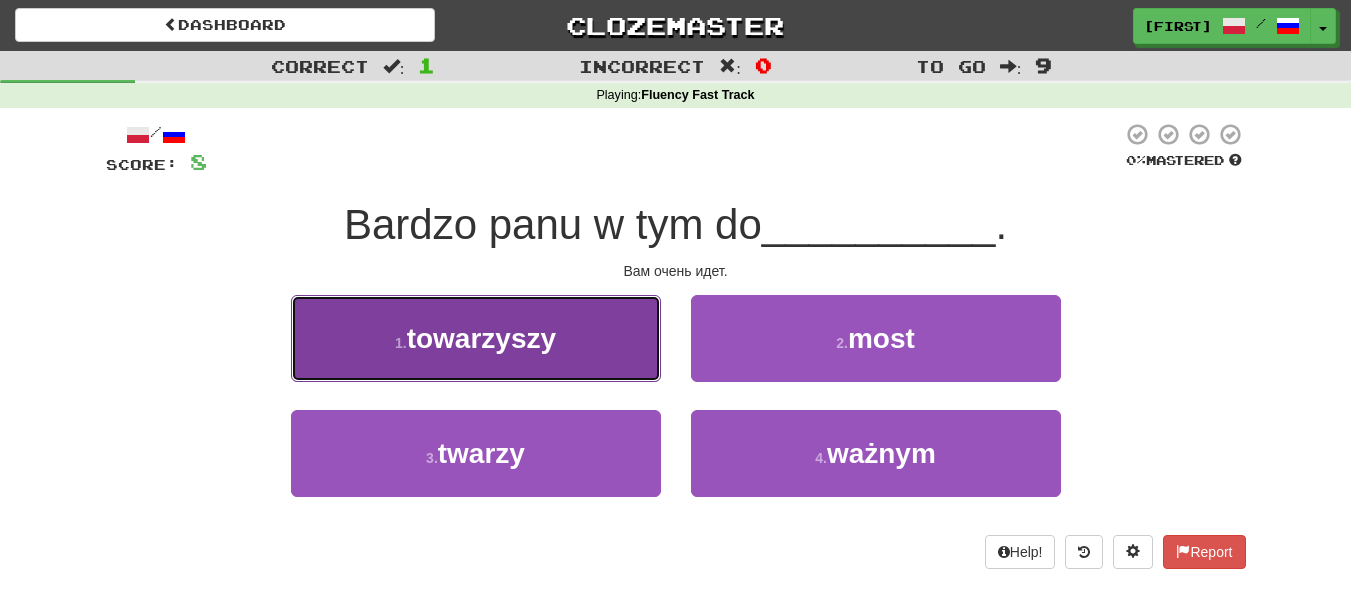 click on "1 .  towarzyszy" at bounding box center (476, 338) 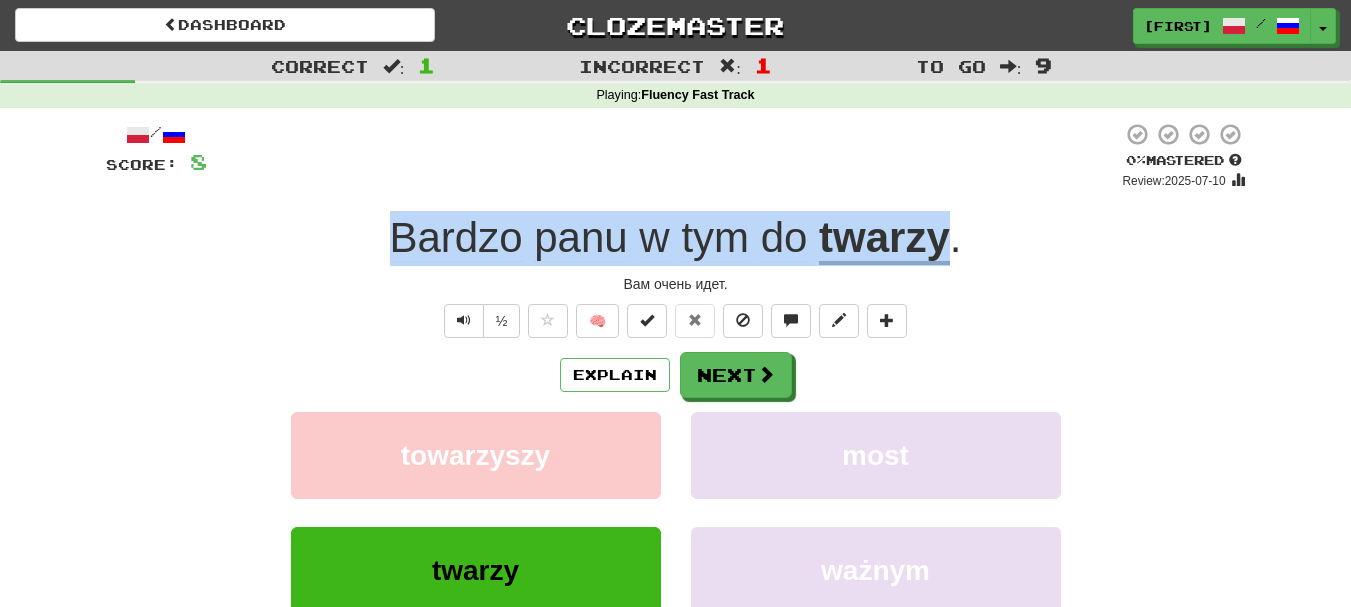 drag, startPoint x: 370, startPoint y: 235, endPoint x: 951, endPoint y: 228, distance: 581.0422 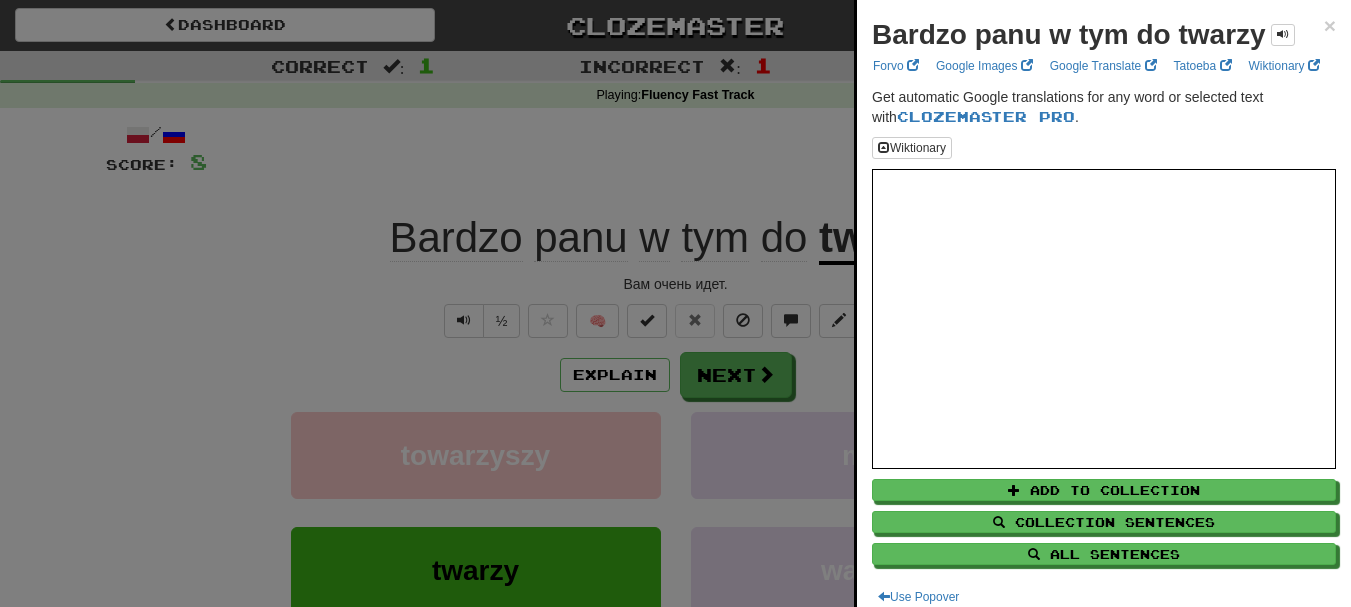 drag, startPoint x: 919, startPoint y: 226, endPoint x: 701, endPoint y: 219, distance: 218.11235 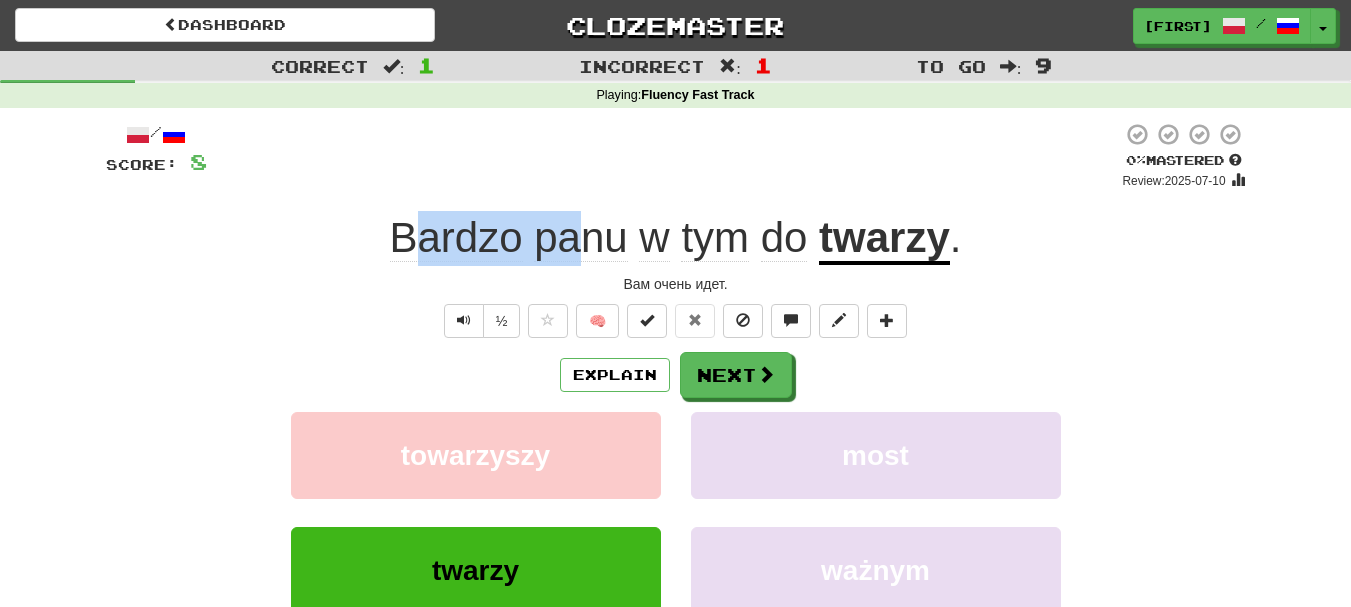 drag, startPoint x: 417, startPoint y: 227, endPoint x: 581, endPoint y: 227, distance: 164 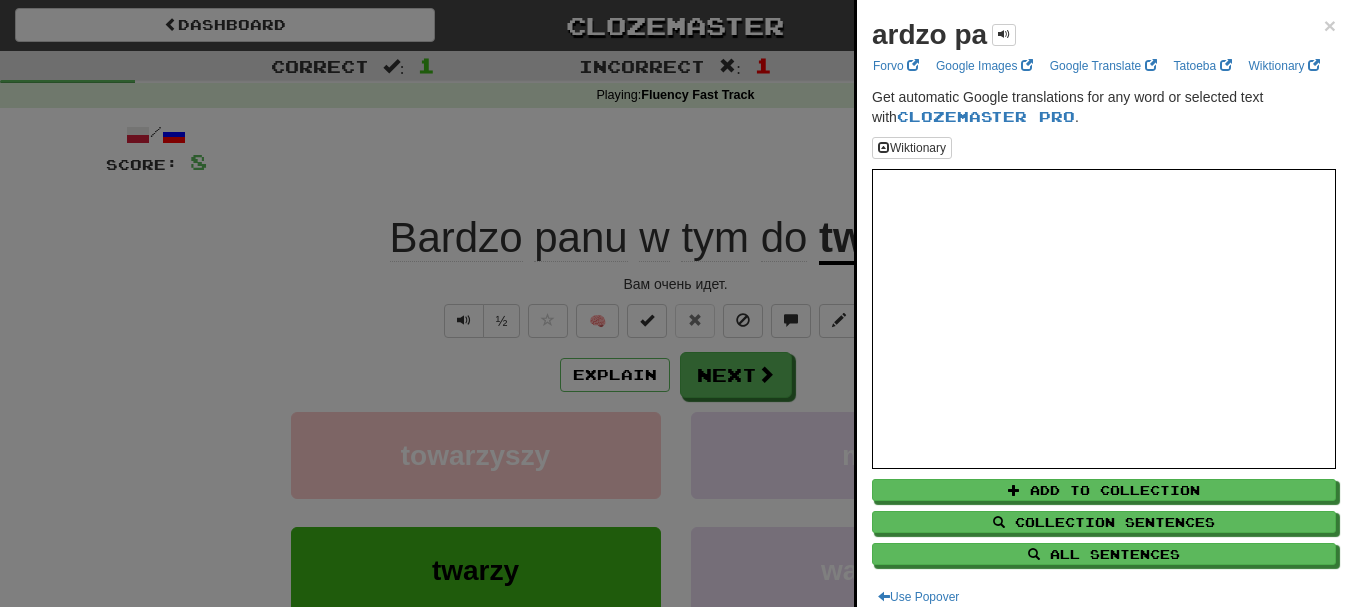 click at bounding box center (675, 303) 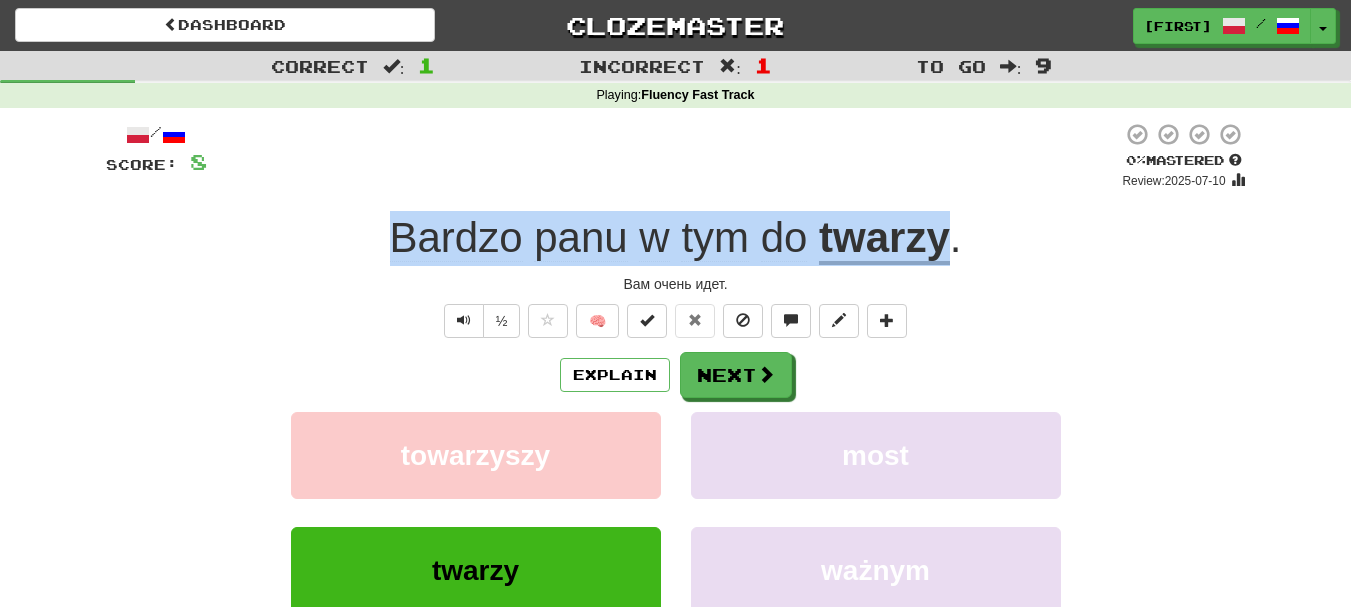 drag, startPoint x: 393, startPoint y: 238, endPoint x: 947, endPoint y: 220, distance: 554.29236 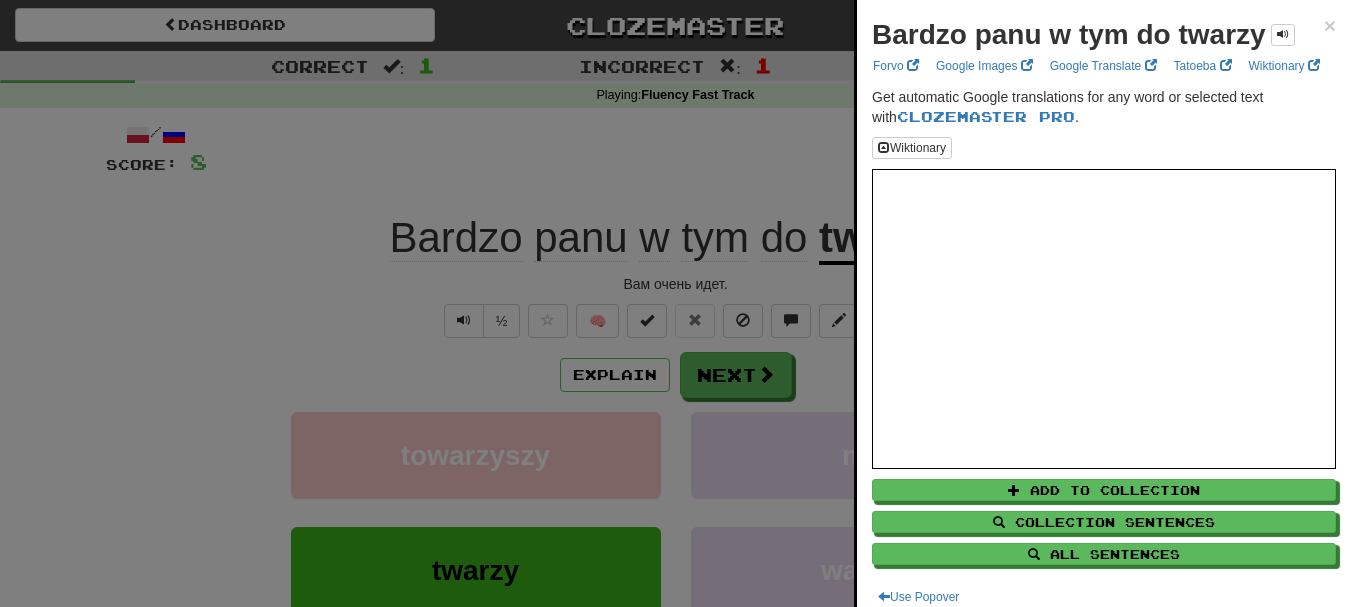 drag, startPoint x: 935, startPoint y: 221, endPoint x: 793, endPoint y: 230, distance: 142.28493 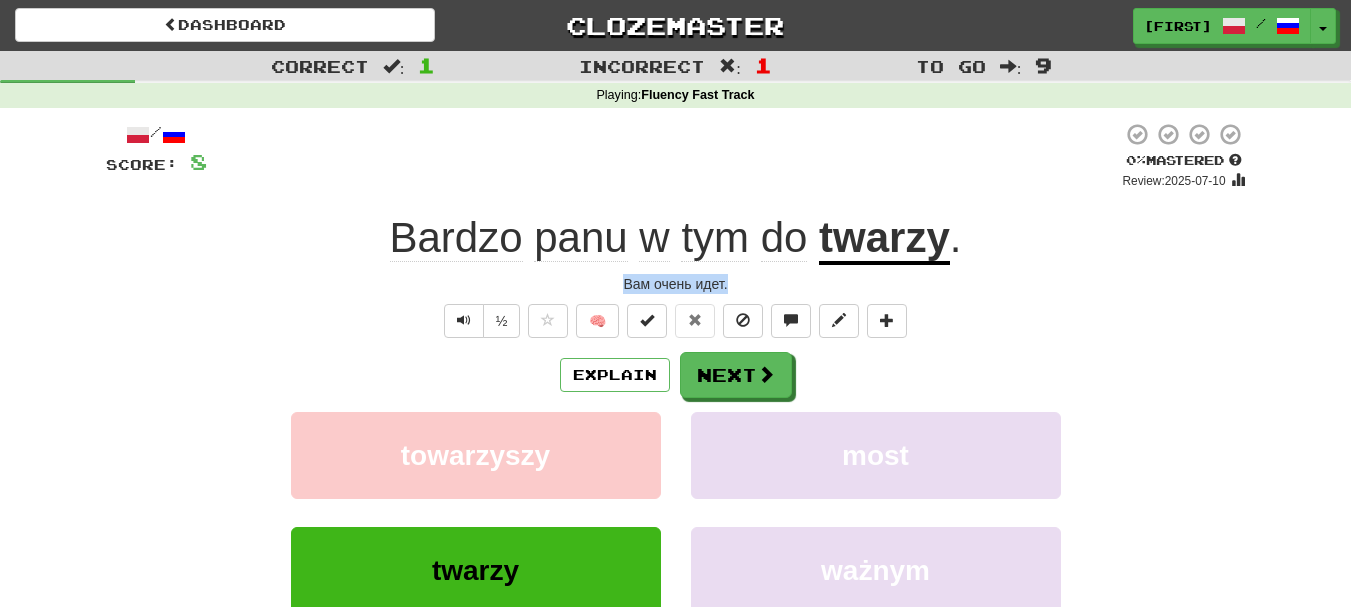drag, startPoint x: 730, startPoint y: 282, endPoint x: 614, endPoint y: 286, distance: 116.06895 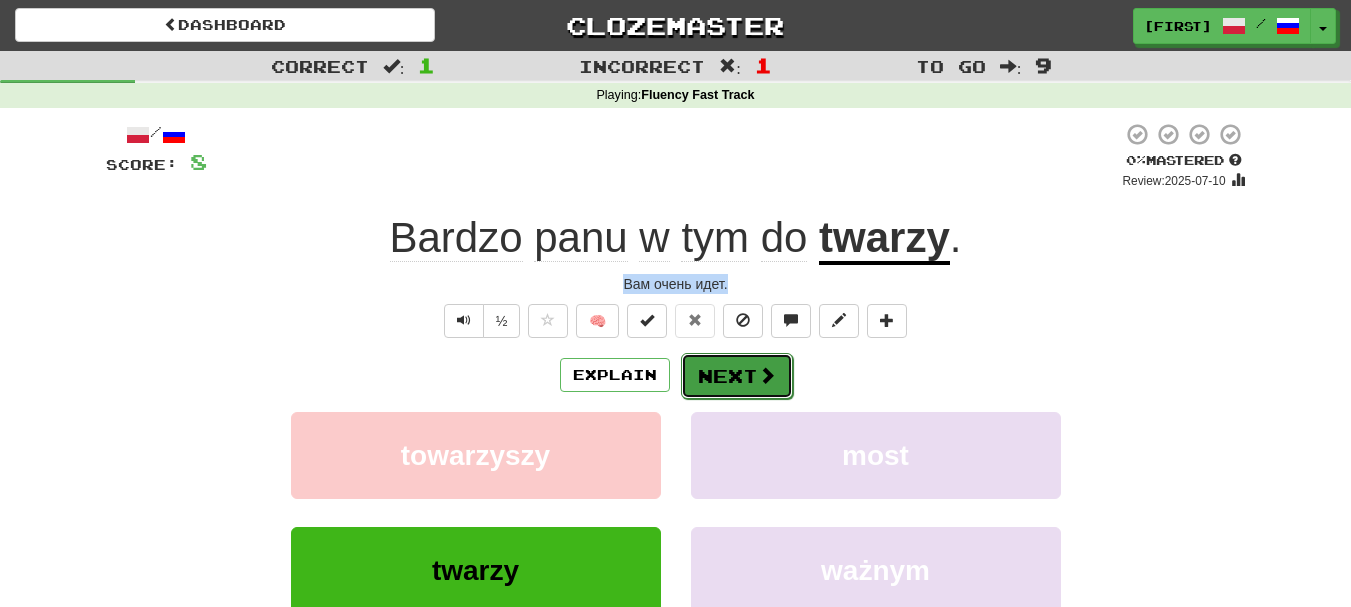 click on "Next" at bounding box center (737, 376) 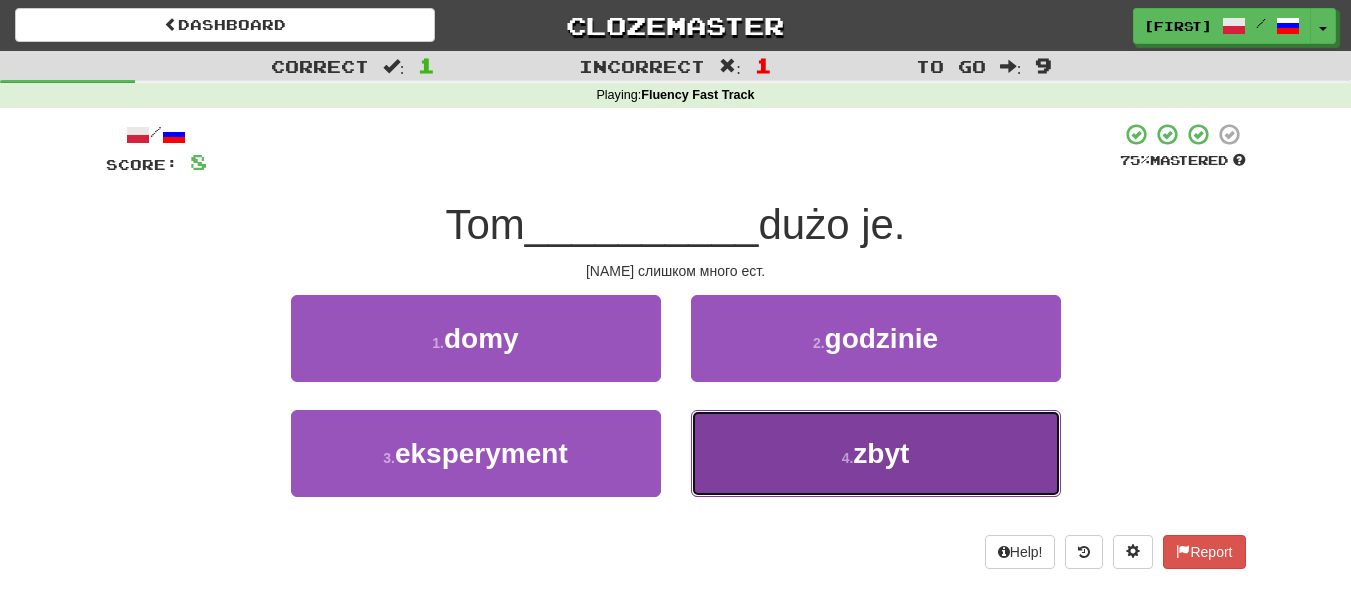click on "4 .  zbyt" at bounding box center [876, 453] 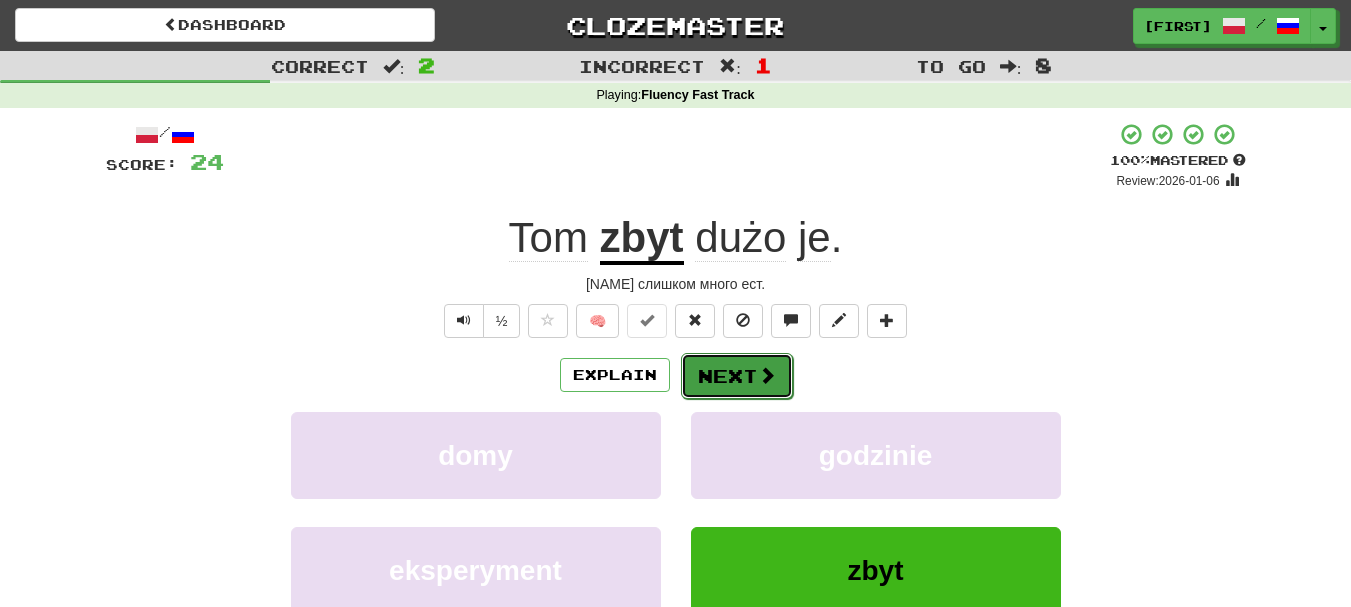click at bounding box center (767, 375) 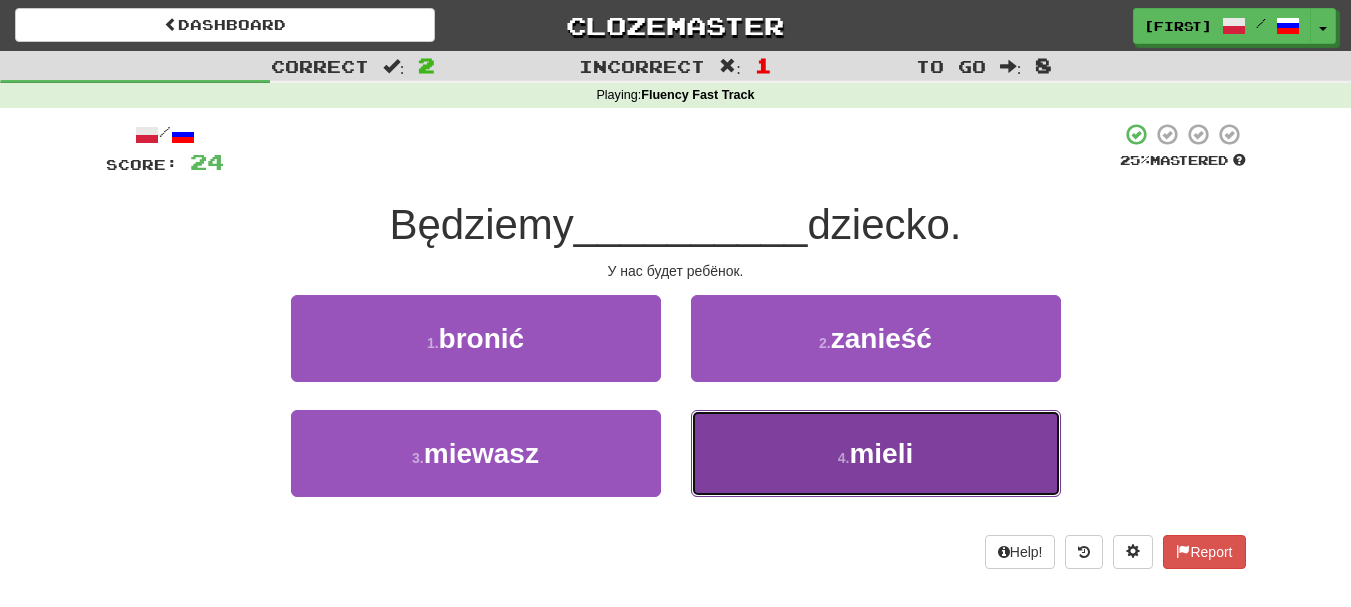 click on "4 .  mieli" at bounding box center (876, 453) 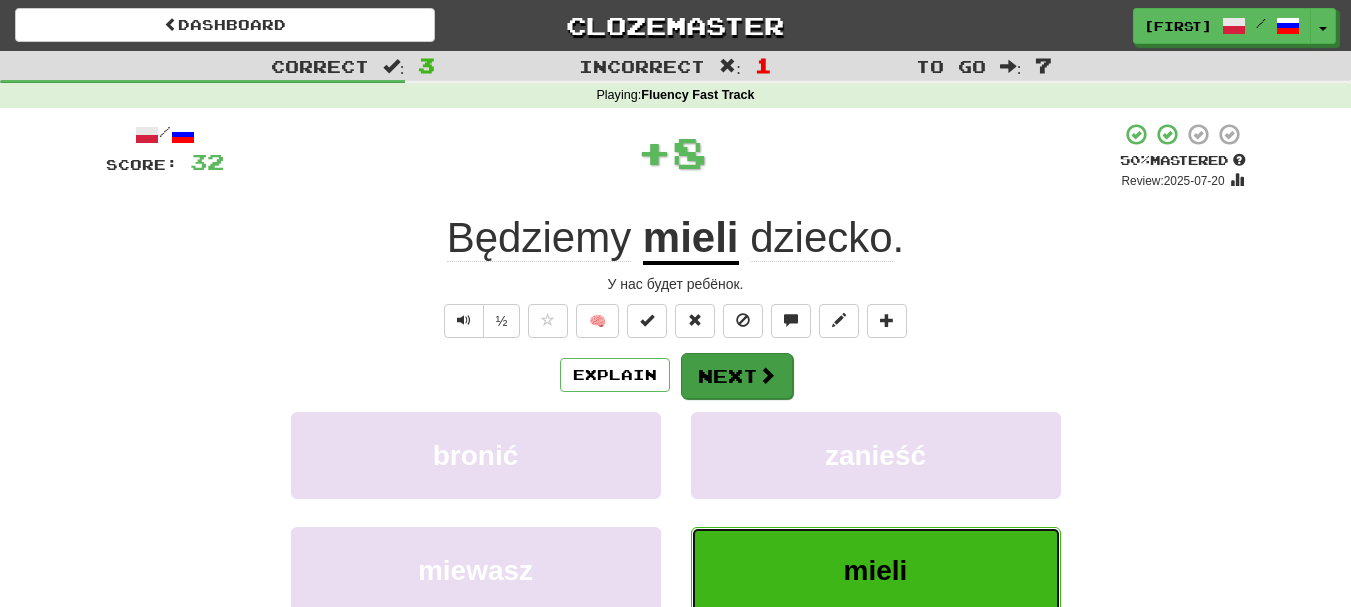 type 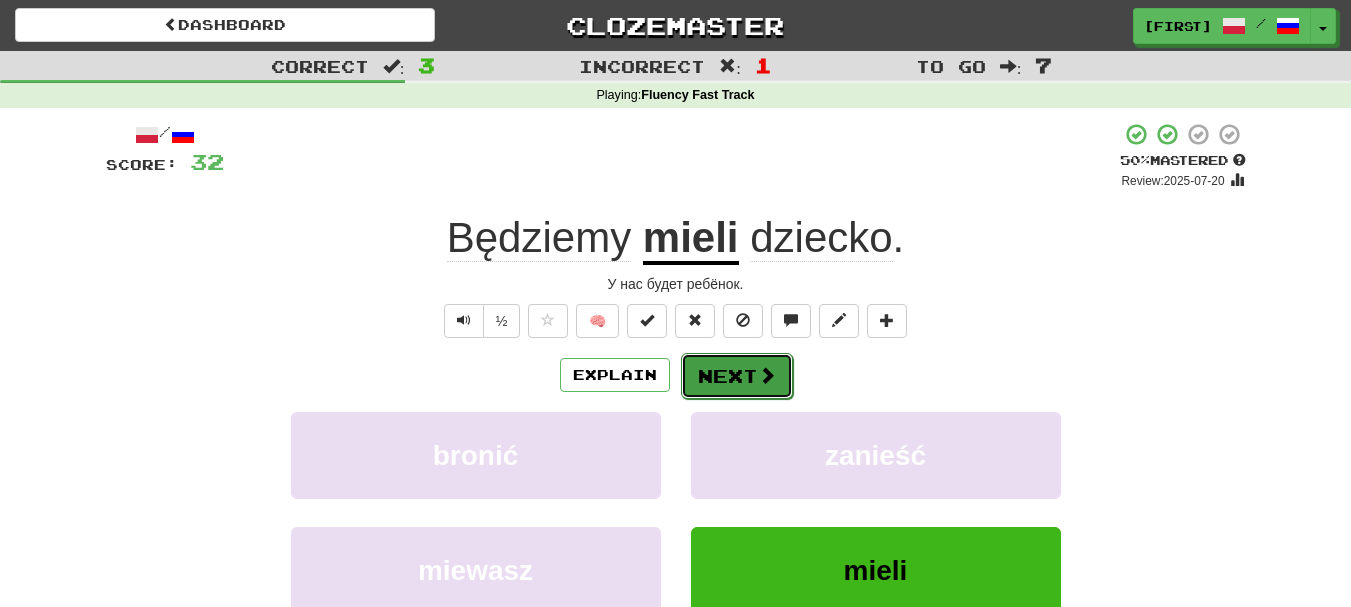 click on "Next" at bounding box center (737, 376) 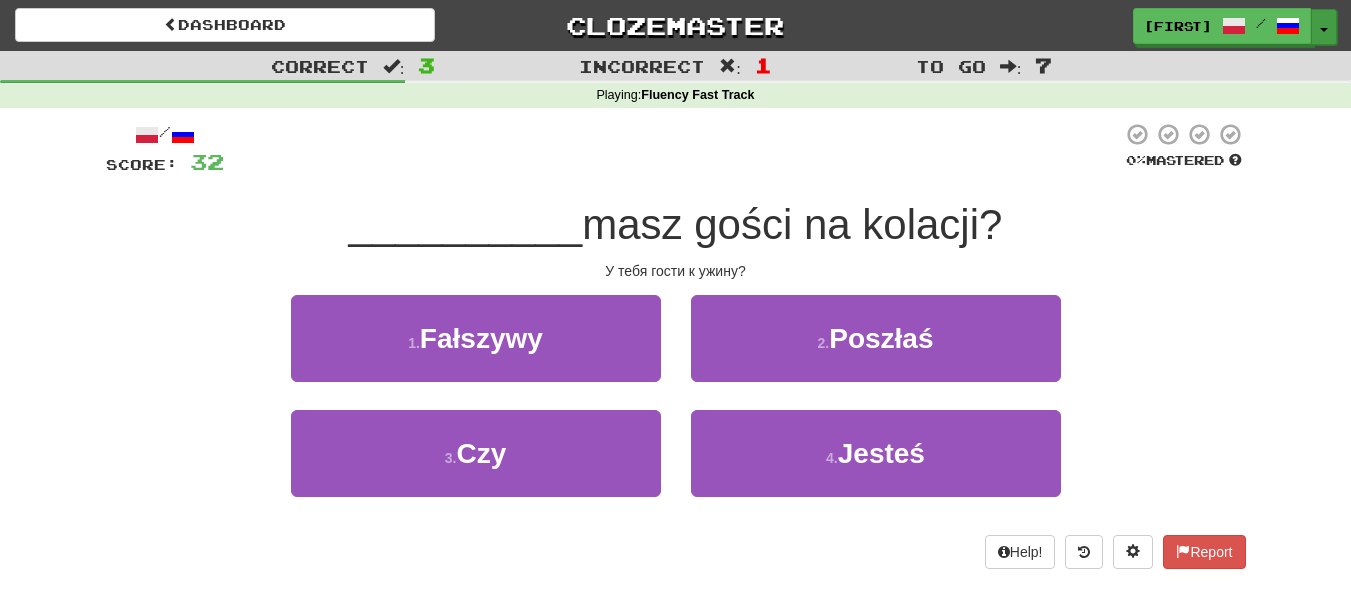click on "Toggle Dropdown" at bounding box center (1324, 27) 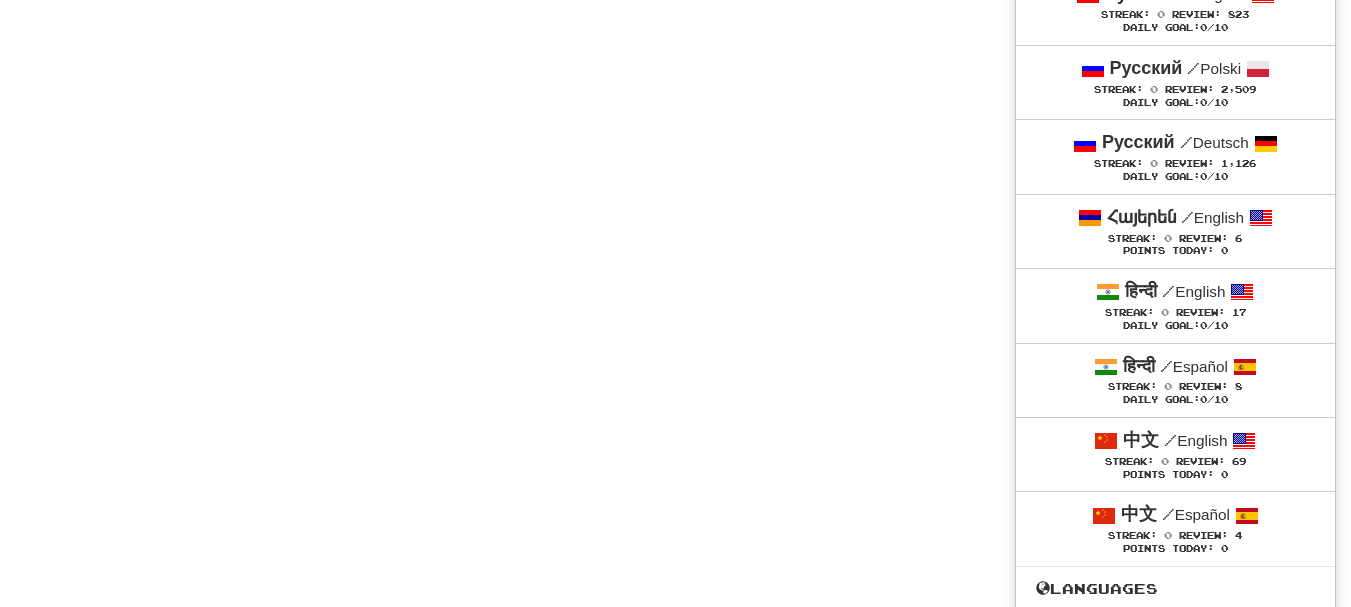 scroll, scrollTop: 2713, scrollLeft: 0, axis: vertical 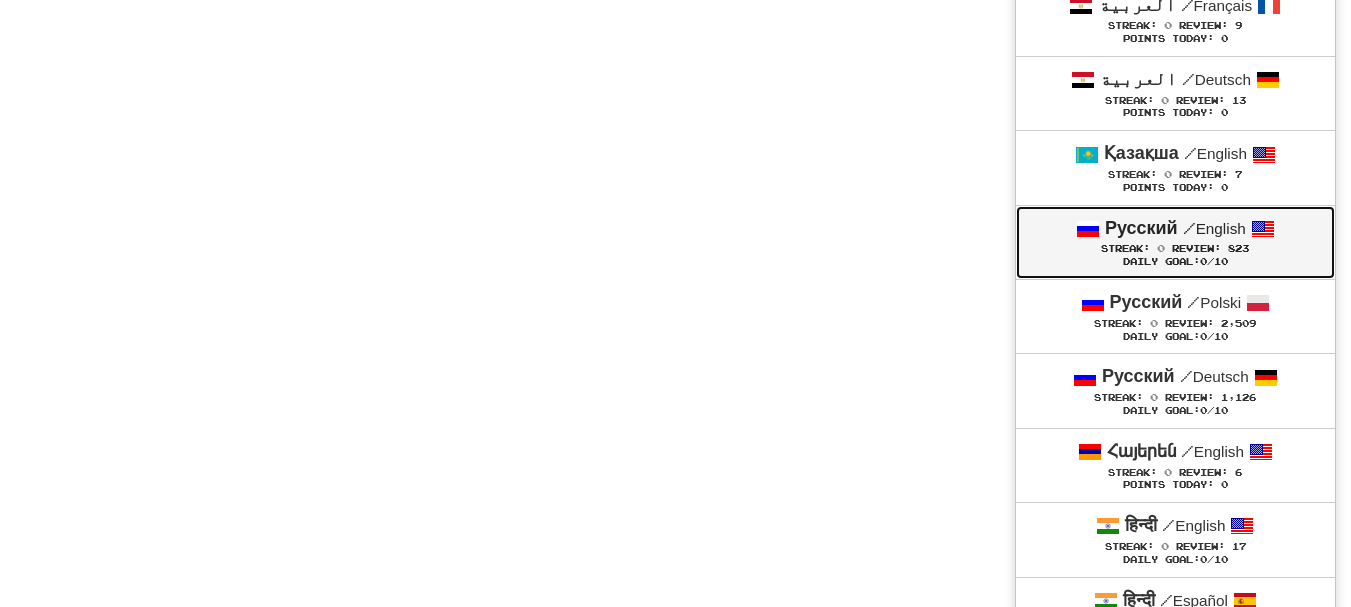 click on "823" at bounding box center [1238, 248] 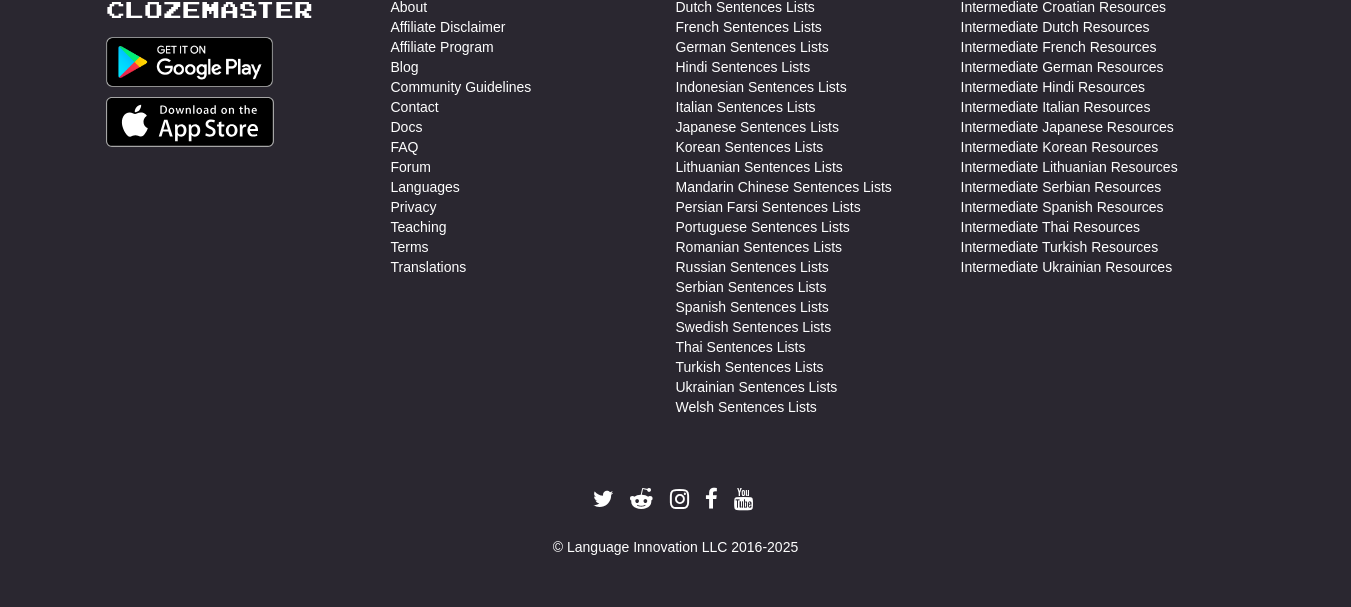 scroll, scrollTop: 710, scrollLeft: 0, axis: vertical 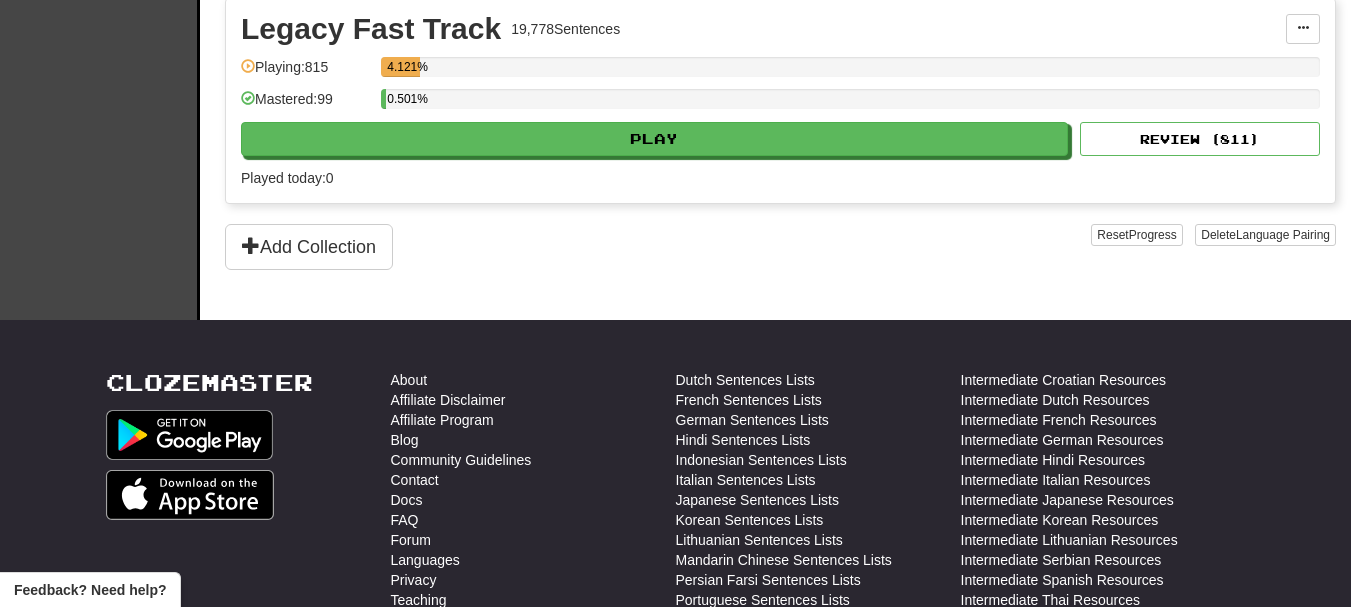 click on "Legacy Fast Track 19,778  Sentences Manage Sentences Unpin from Dashboard  Playing:  815 4.121%  Mastered:  99 0.501% Play Review ( 811 ) Played today:  0" at bounding box center [780, 101] 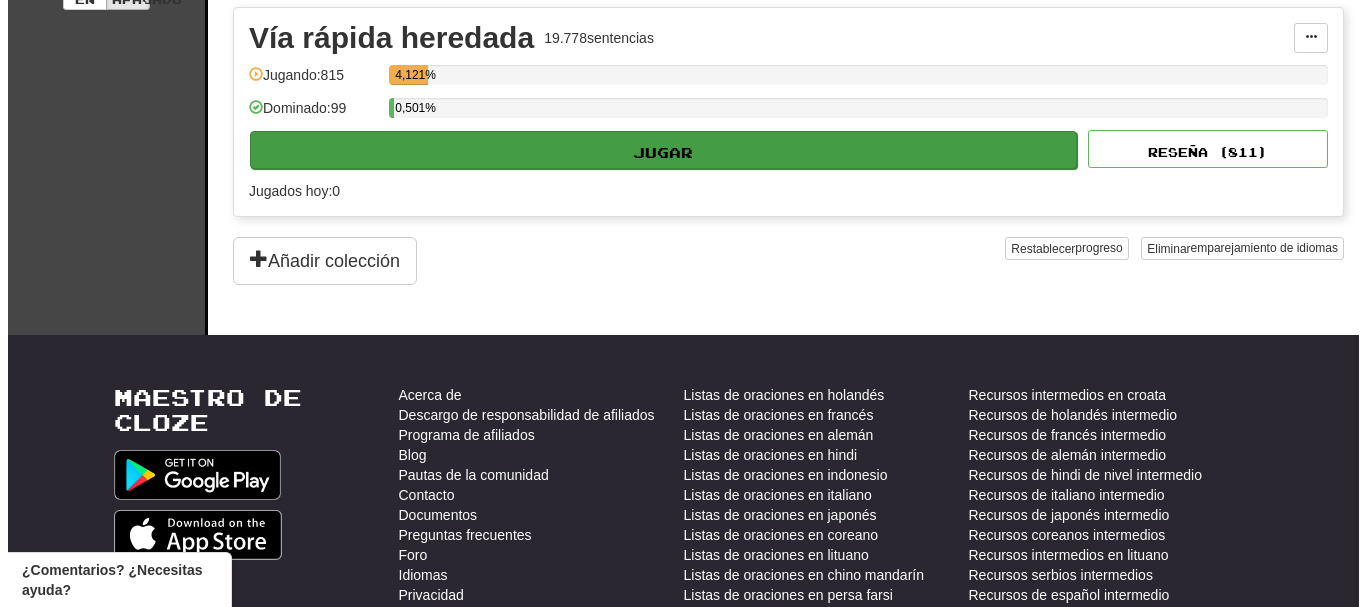 scroll, scrollTop: 434, scrollLeft: 0, axis: vertical 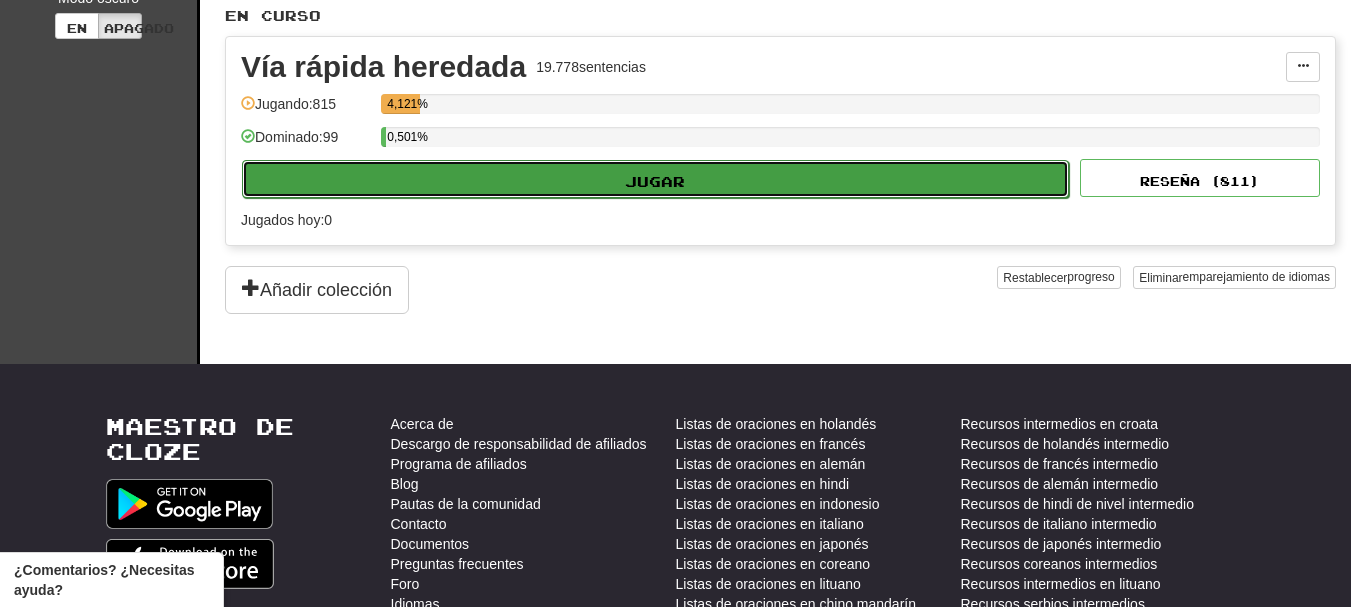 click on "Jugar" at bounding box center (655, 179) 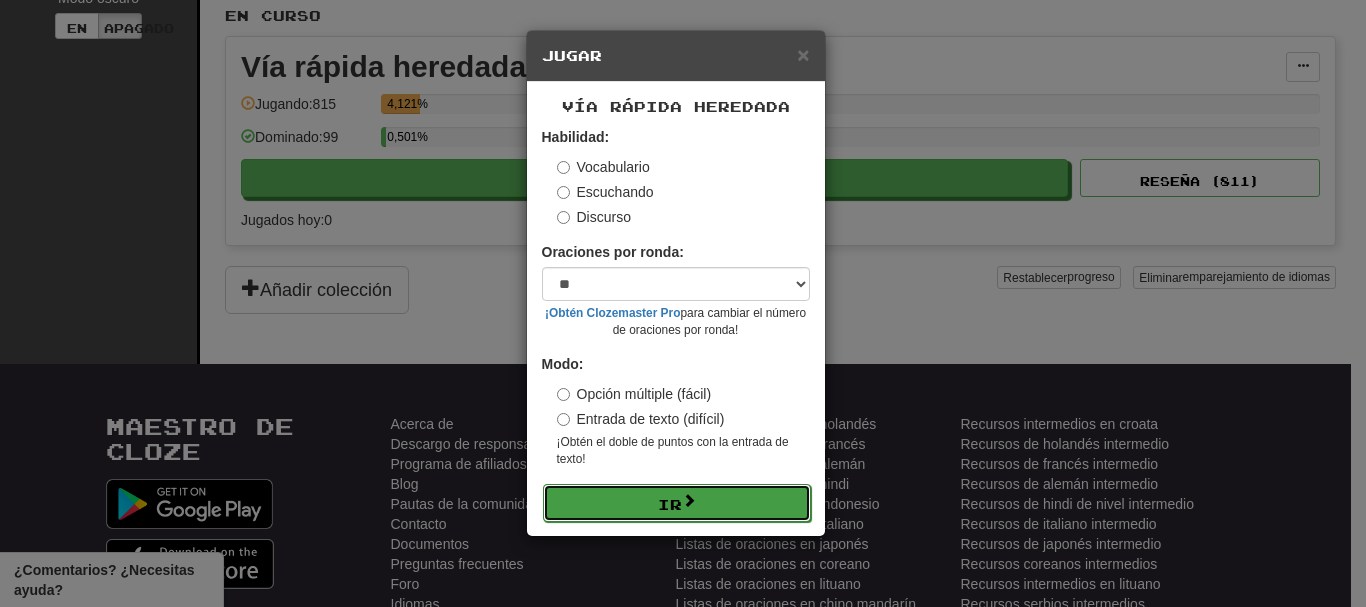 click on "Ir" at bounding box center (670, 504) 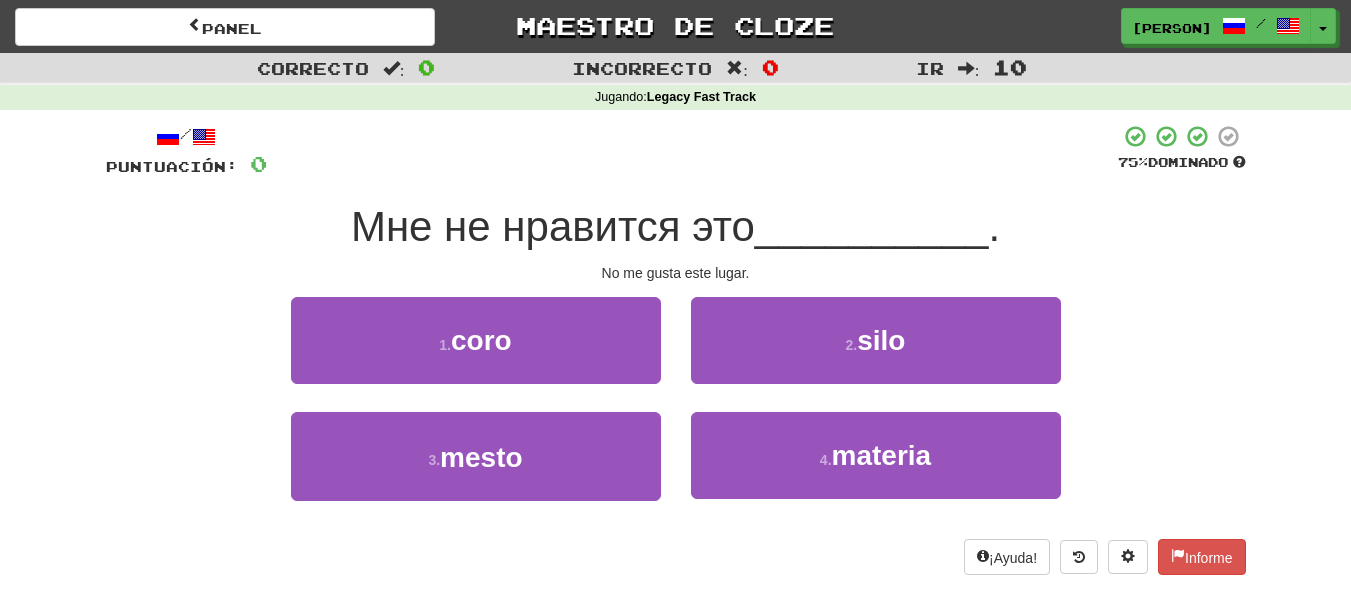 scroll, scrollTop: 0, scrollLeft: 0, axis: both 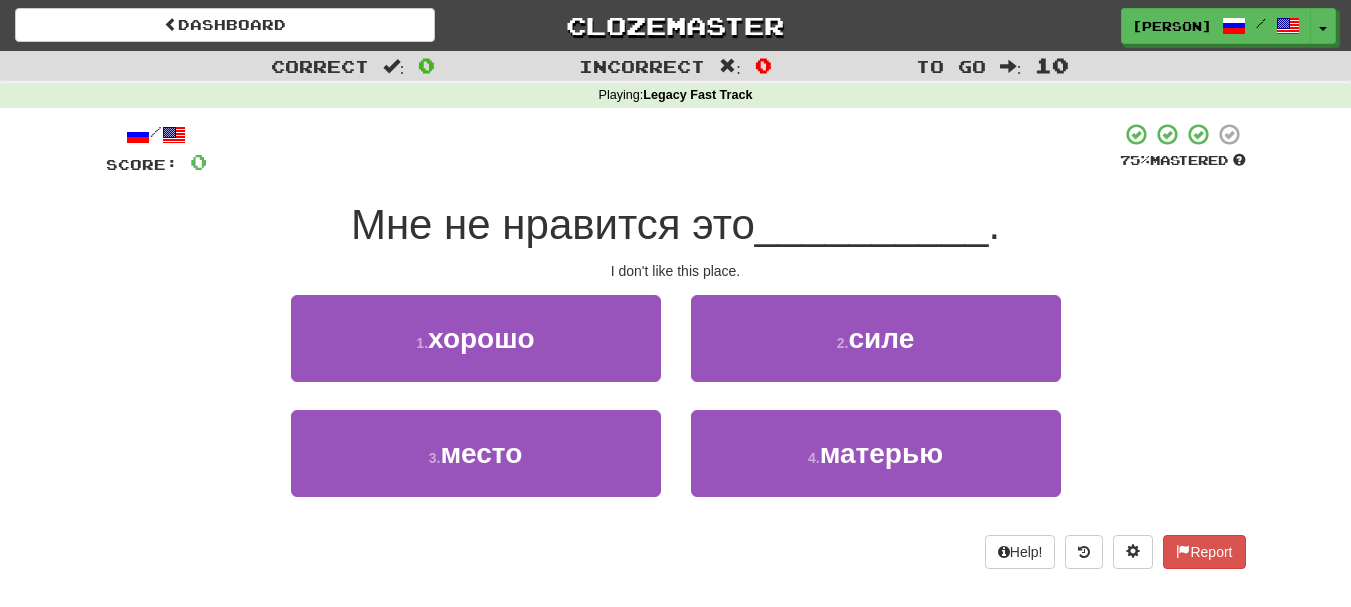 click at bounding box center (663, 149) 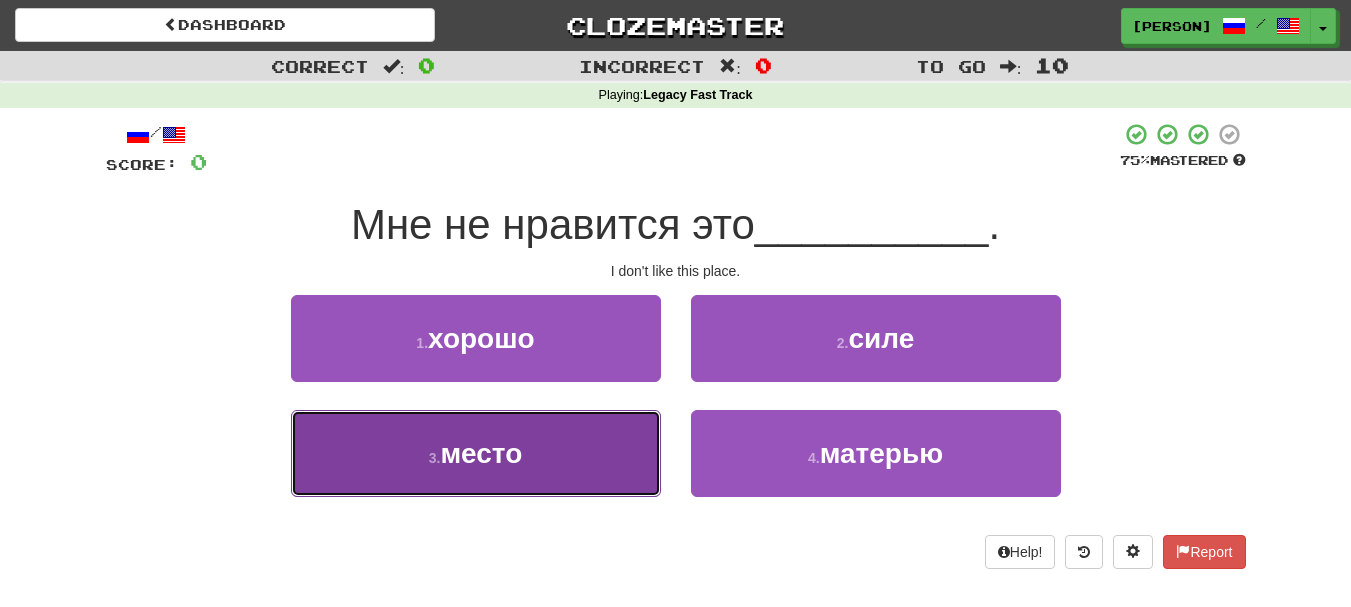 click on "3 .  место" at bounding box center (476, 453) 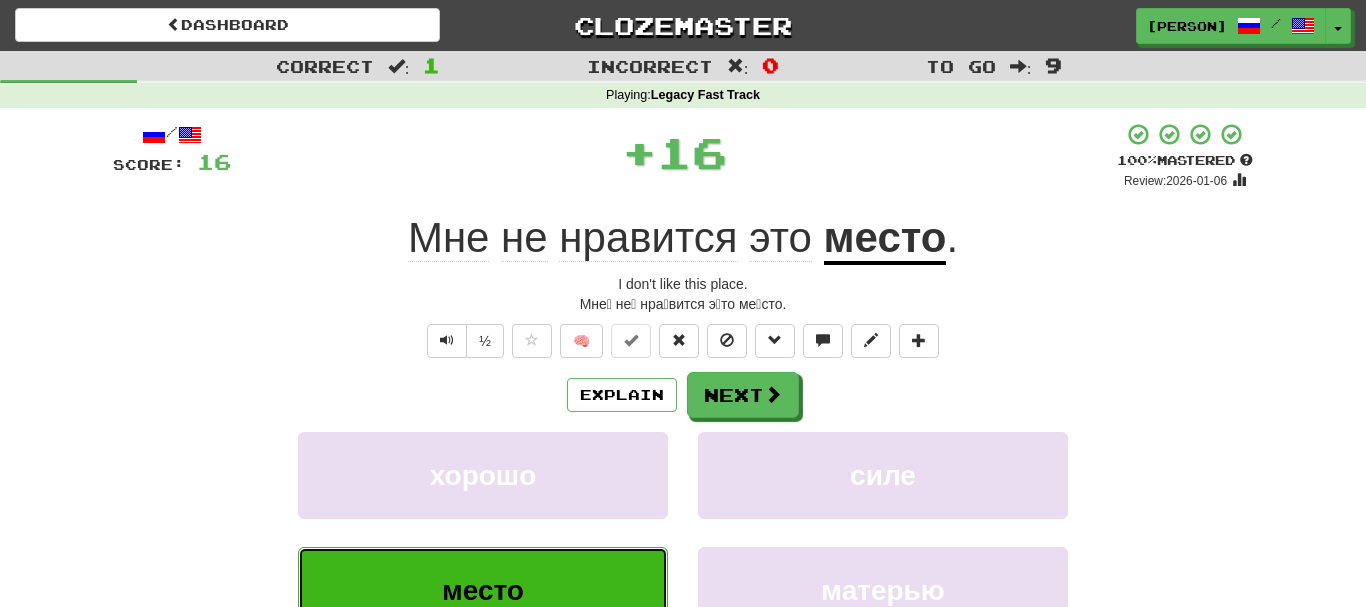 type 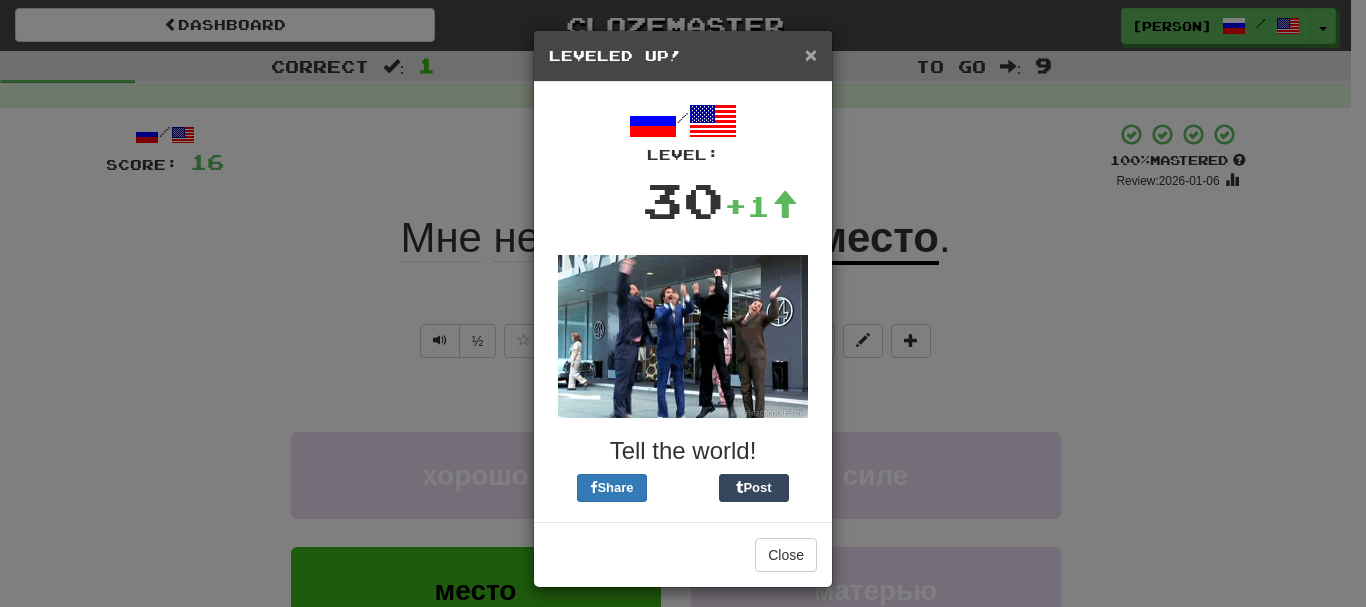 click on "×" at bounding box center (811, 54) 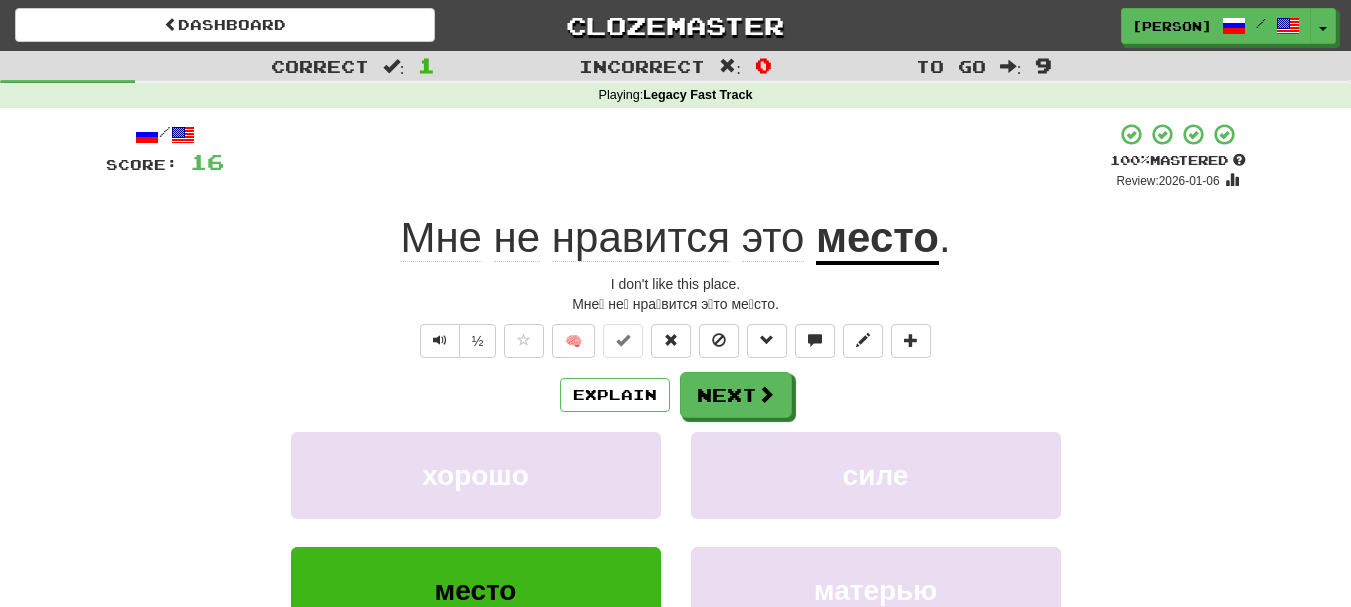 scroll, scrollTop: 117, scrollLeft: 0, axis: vertical 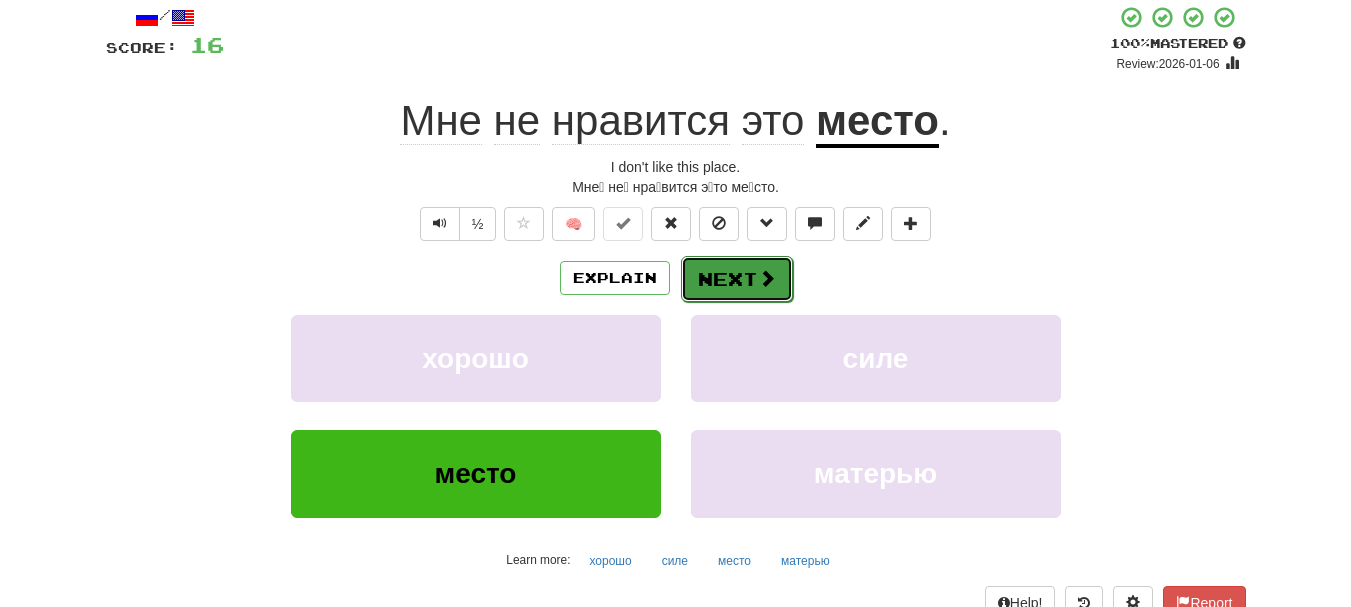 click on "Next" at bounding box center [737, 279] 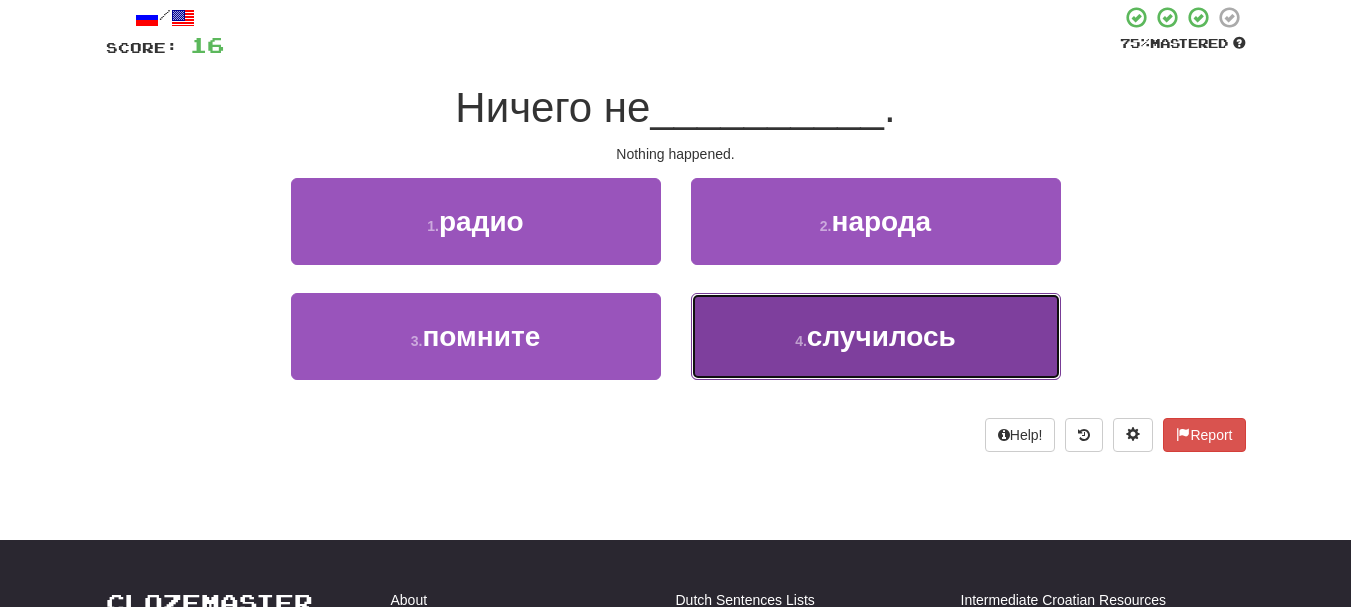 click on "4 .  случилось" at bounding box center [876, 336] 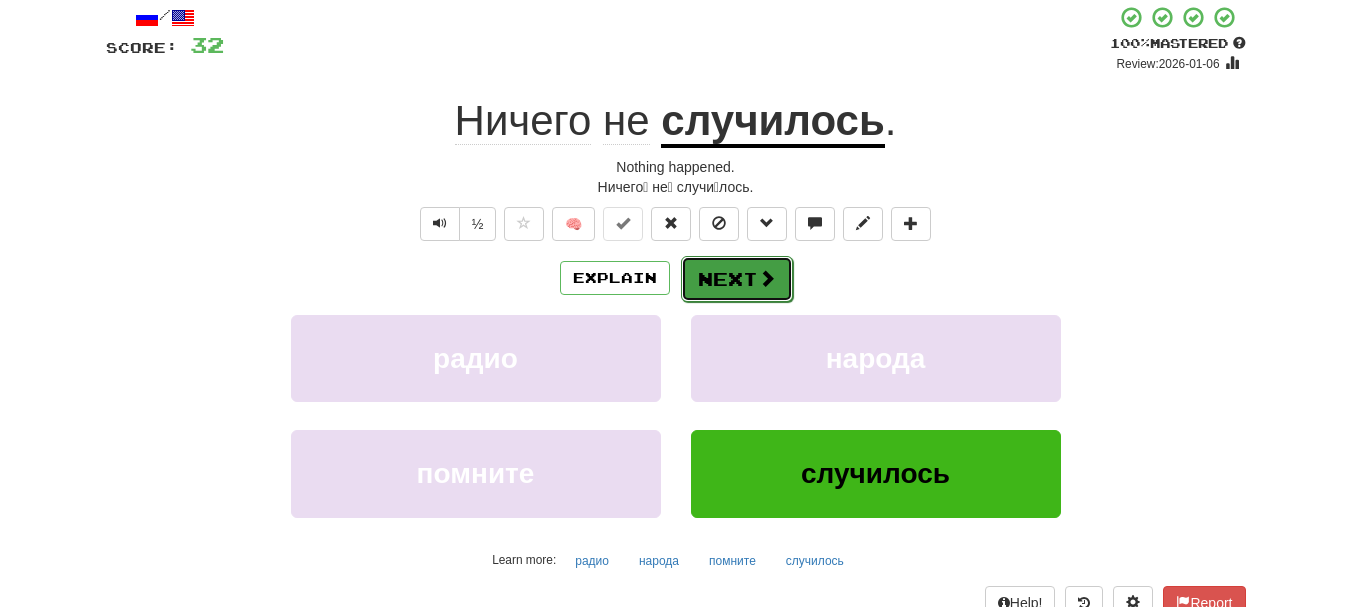 click on "Next" at bounding box center [737, 279] 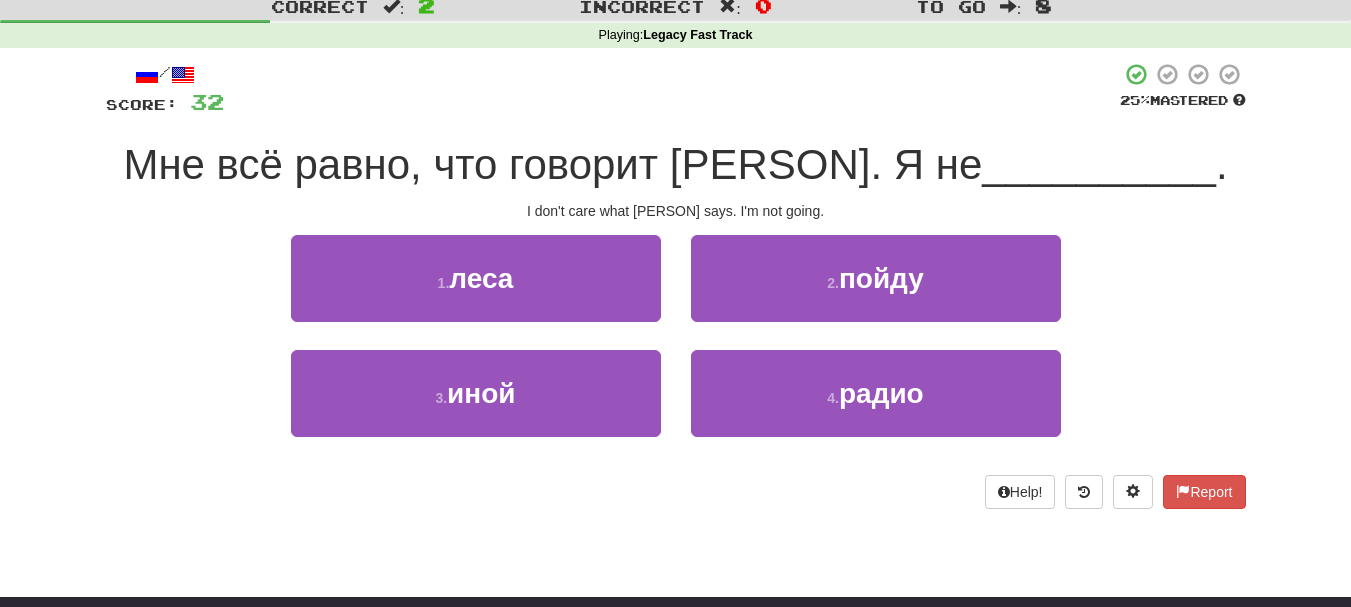 scroll, scrollTop: 43, scrollLeft: 0, axis: vertical 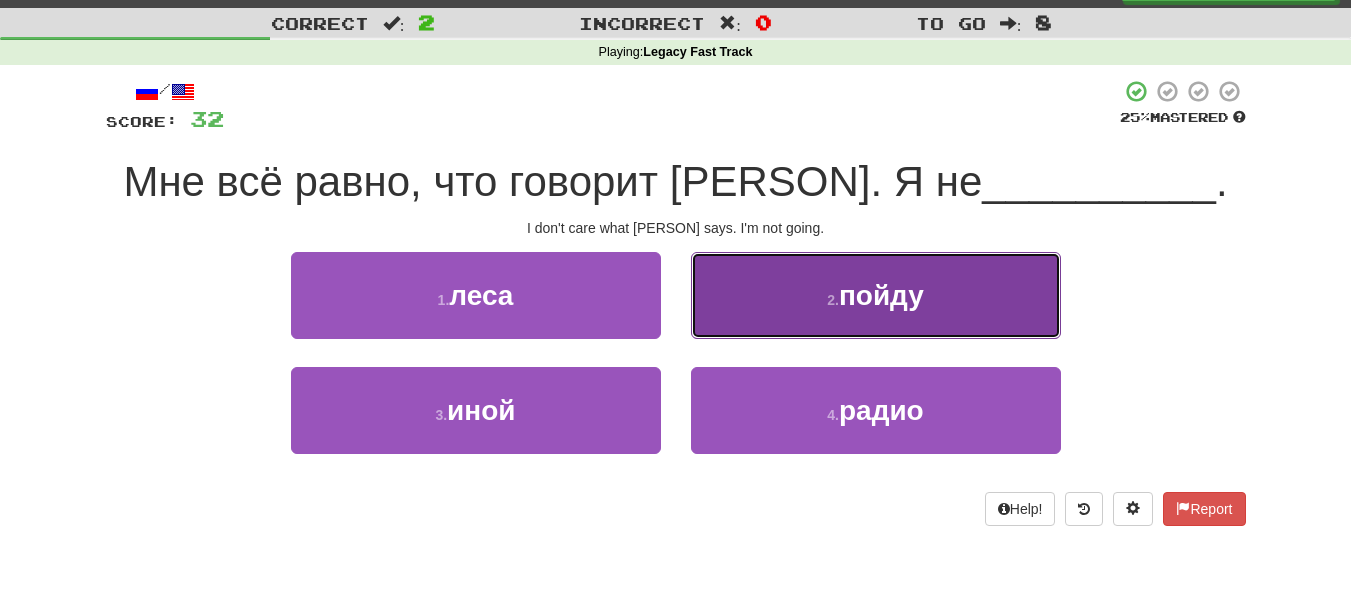 click on "2 .  пойду" at bounding box center [876, 295] 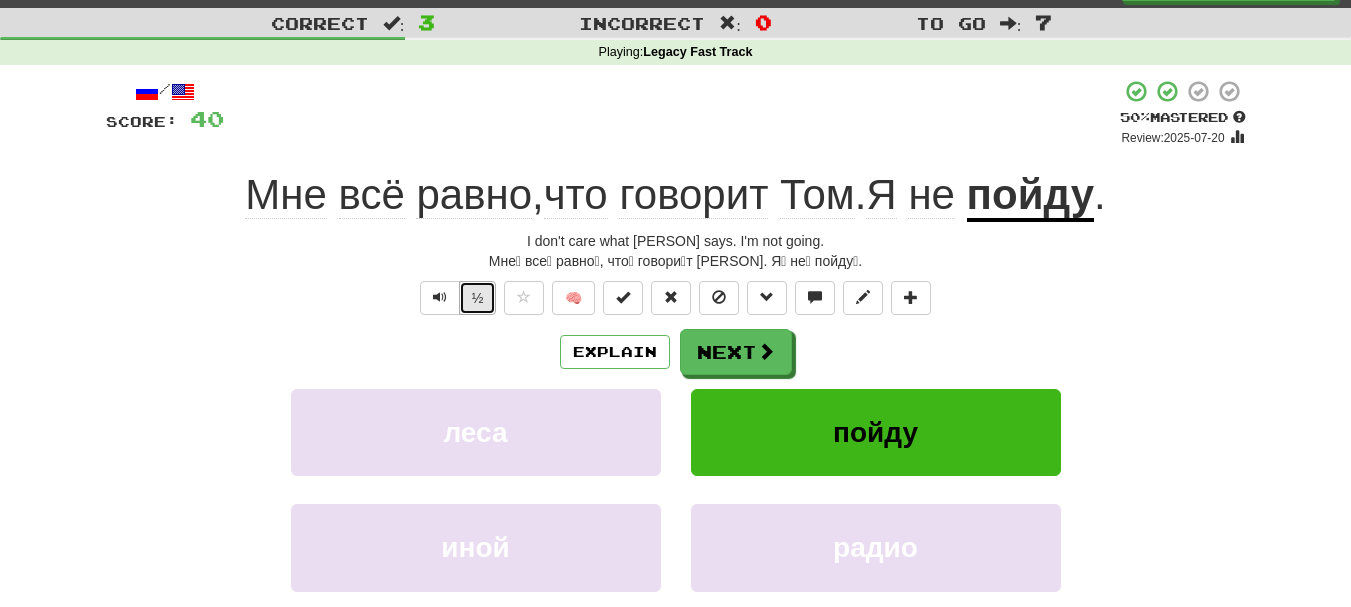 click on "½" at bounding box center (478, 298) 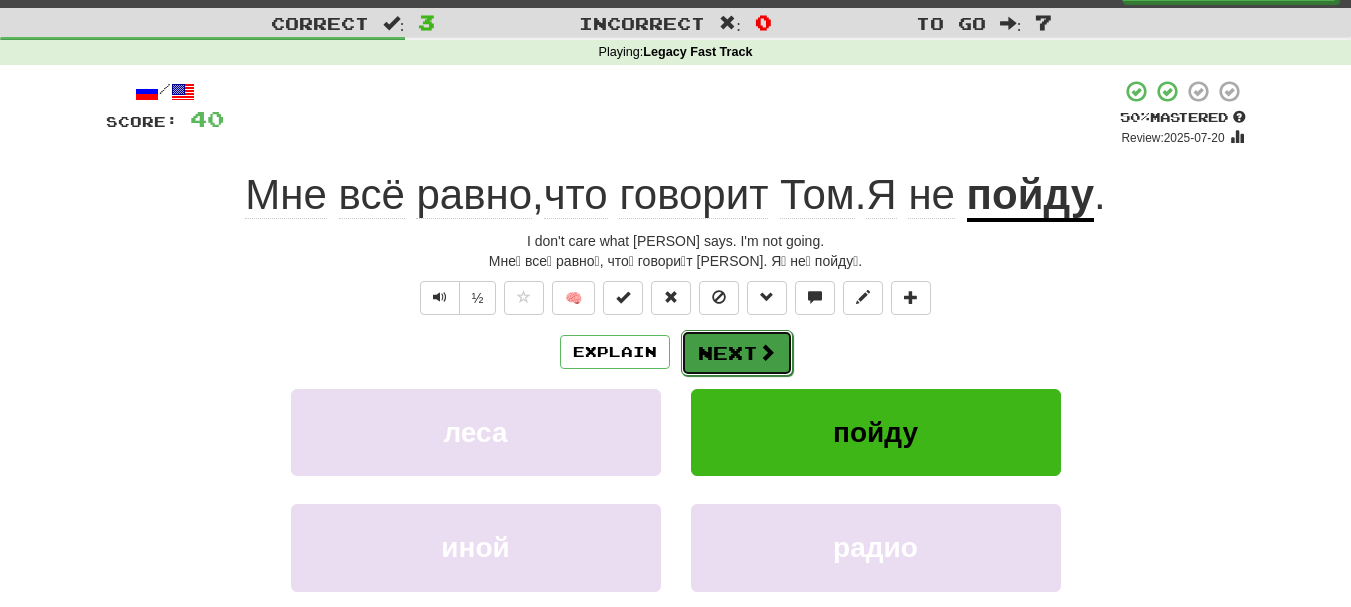 click on "Next" at bounding box center [737, 353] 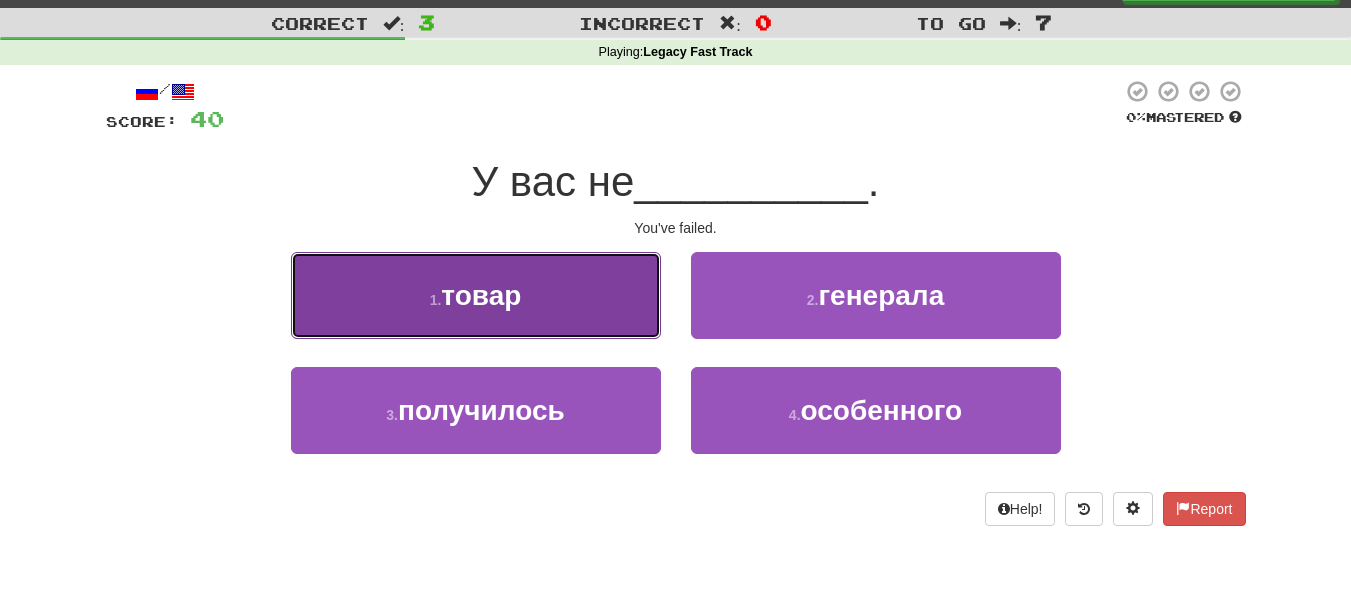 click on "1 .  товар" at bounding box center [476, 295] 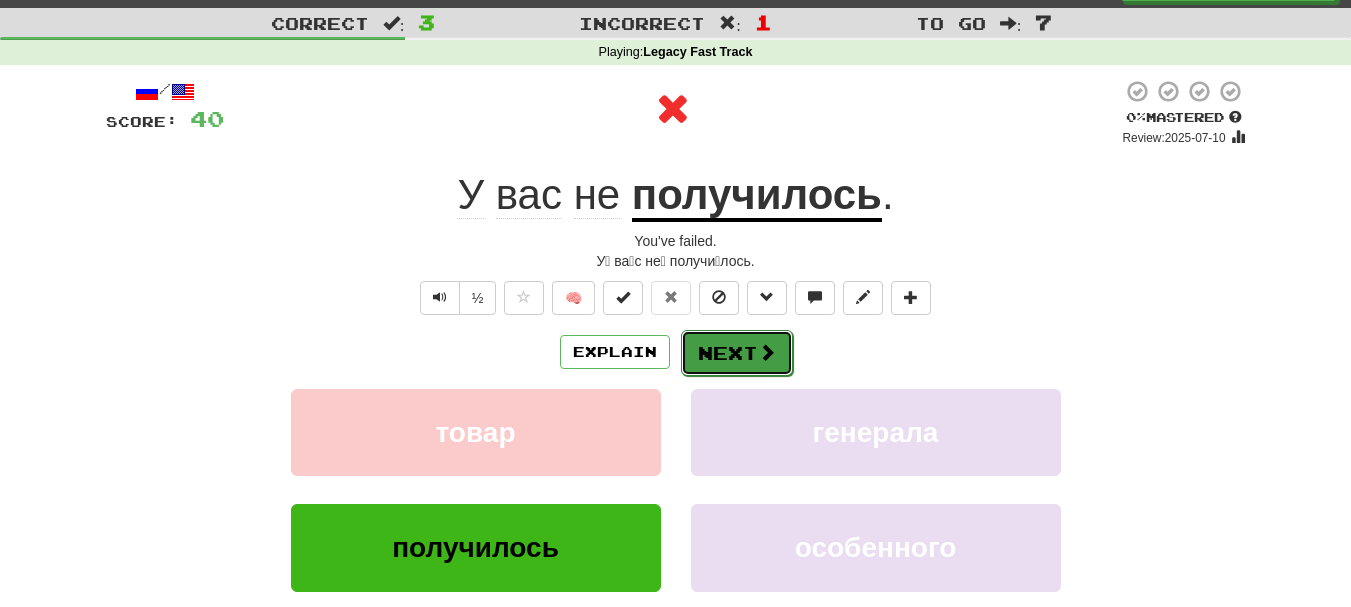 click on "Next" at bounding box center (737, 353) 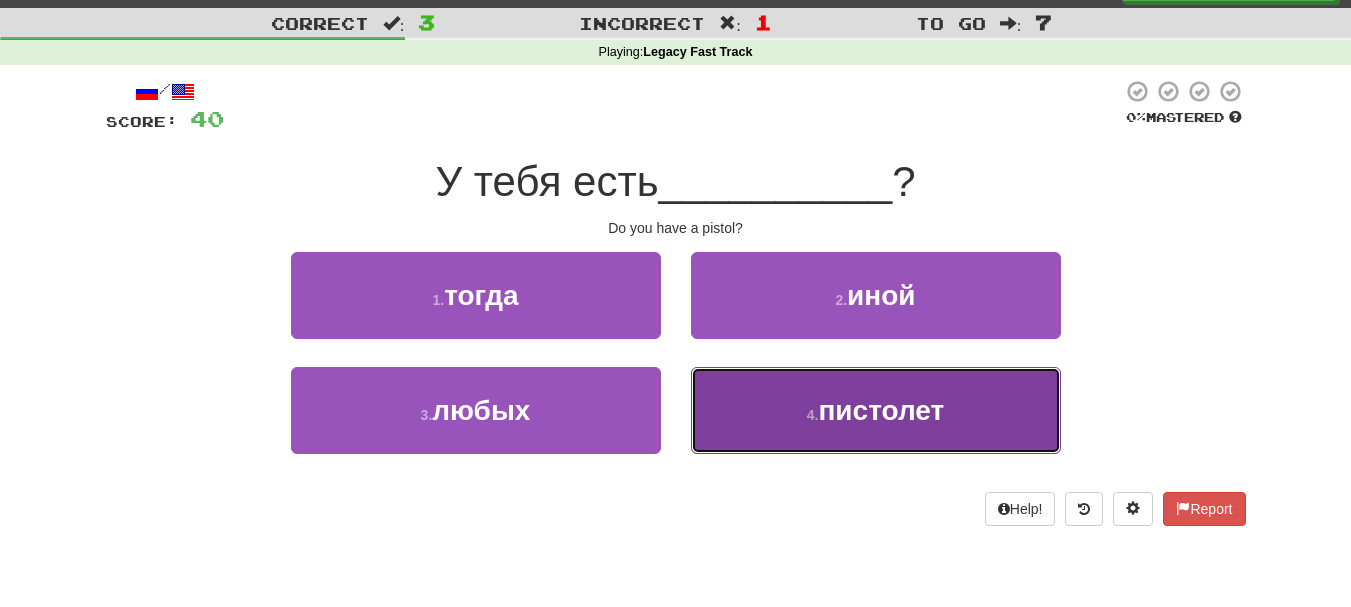 click on "4 . пистолет" at bounding box center (876, 410) 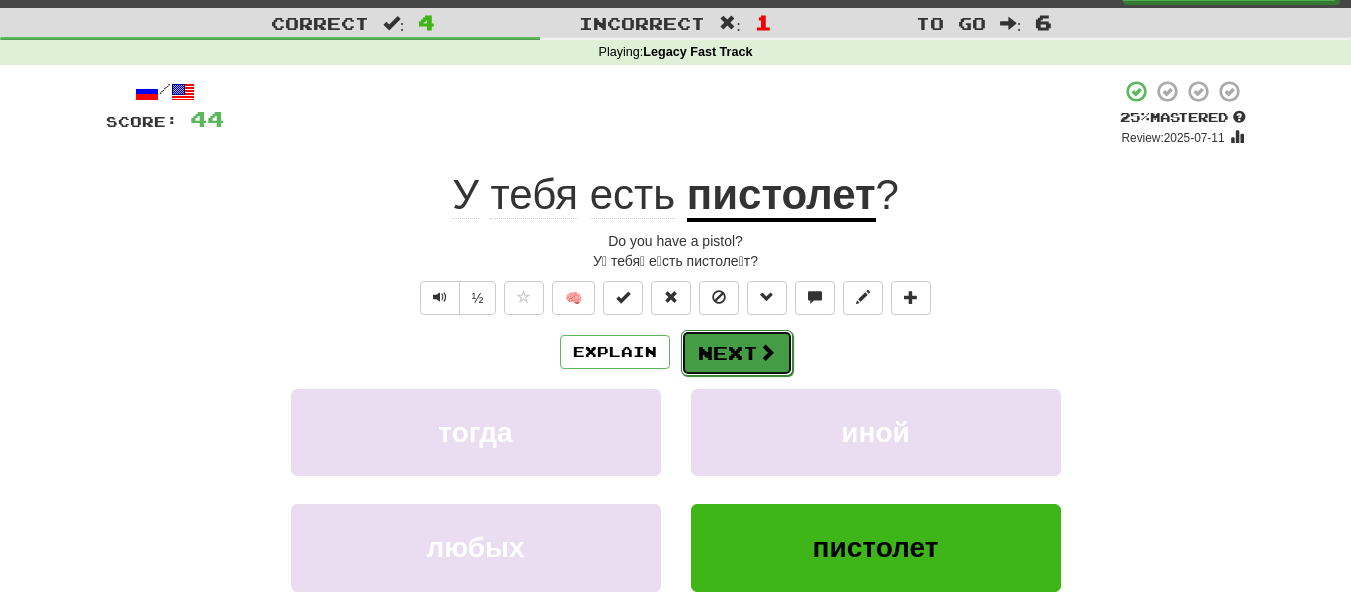click at bounding box center [767, 352] 